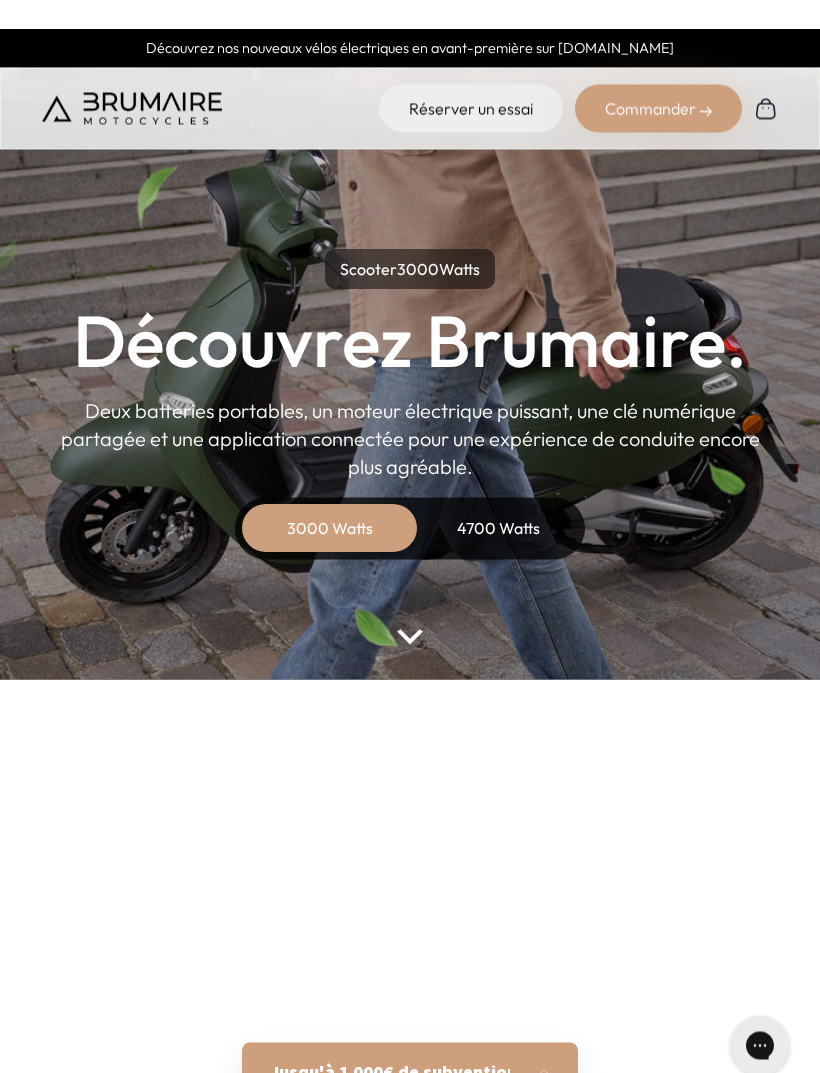 scroll, scrollTop: 0, scrollLeft: 0, axis: both 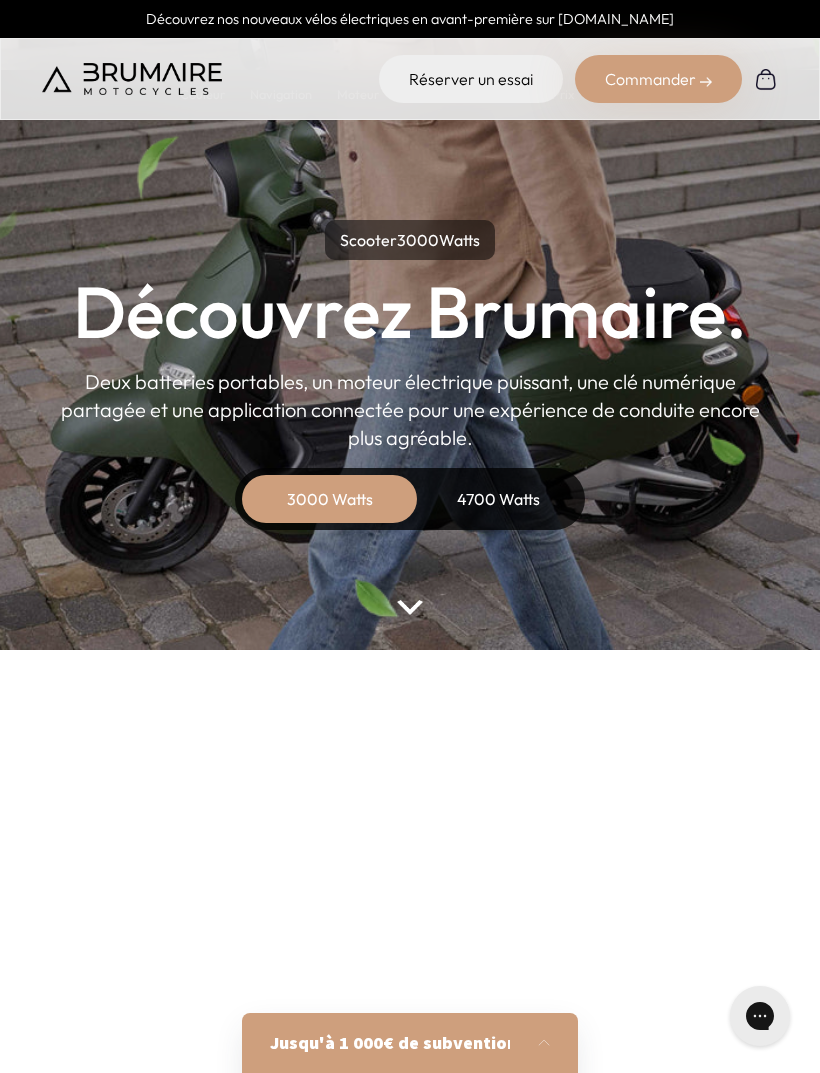 click on "4700 Watts" at bounding box center (498, 499) 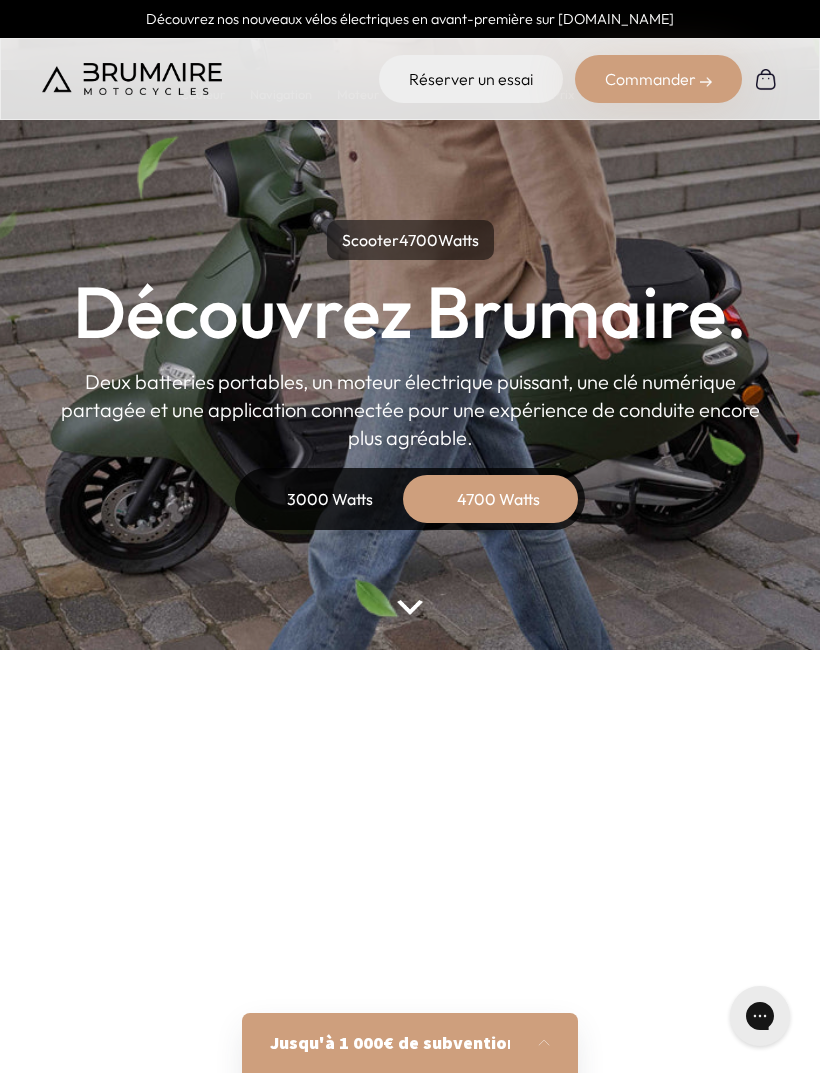click on "3000 Watts" at bounding box center [330, 499] 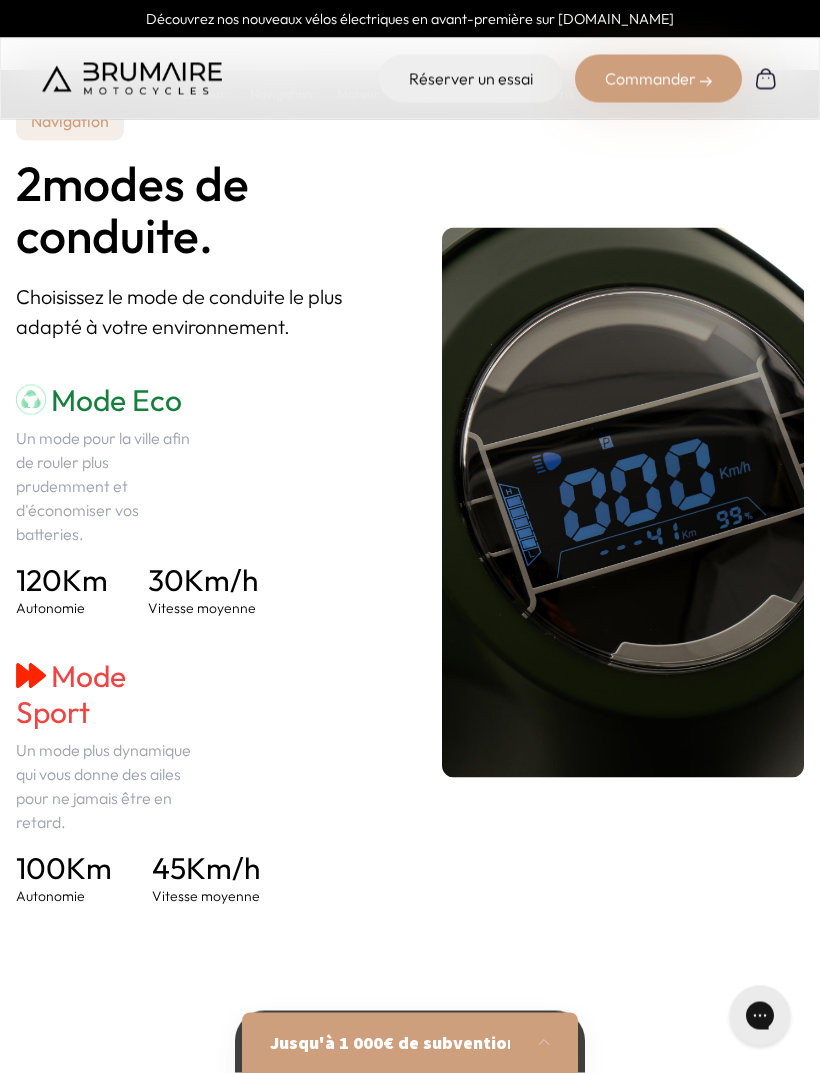 scroll, scrollTop: 2711, scrollLeft: 0, axis: vertical 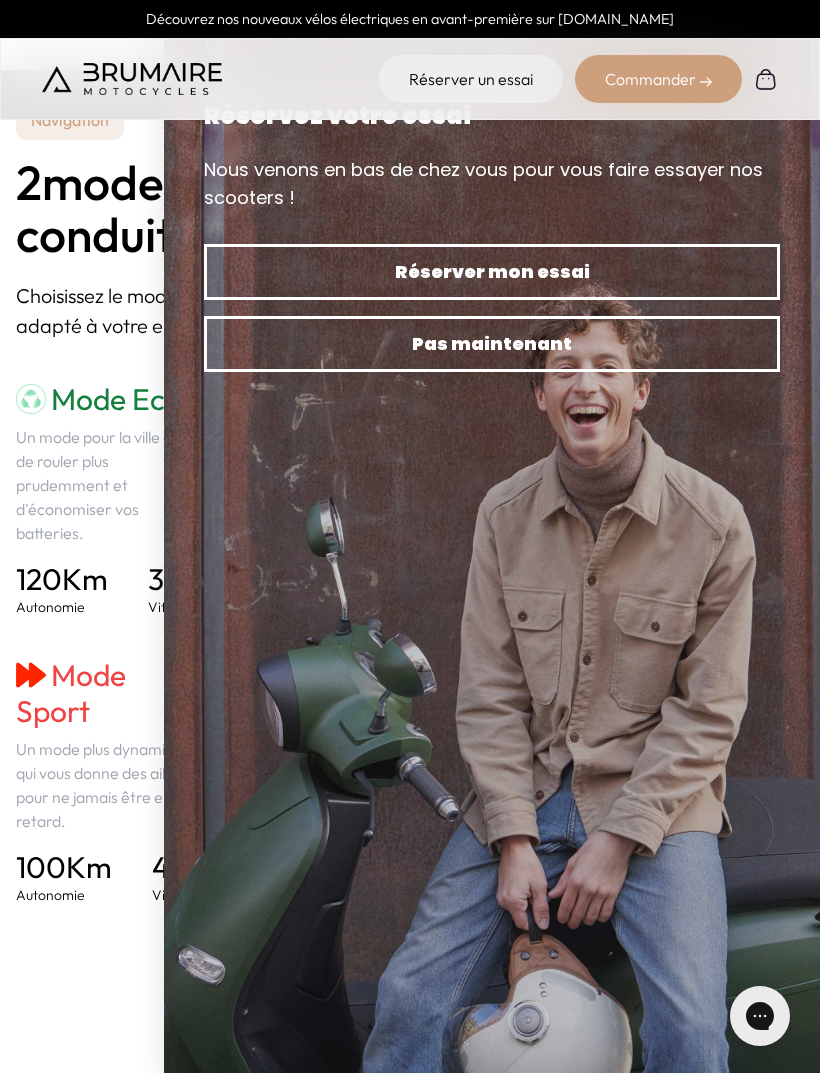 click on "2  modes de conduite." at bounding box center (197, 209) 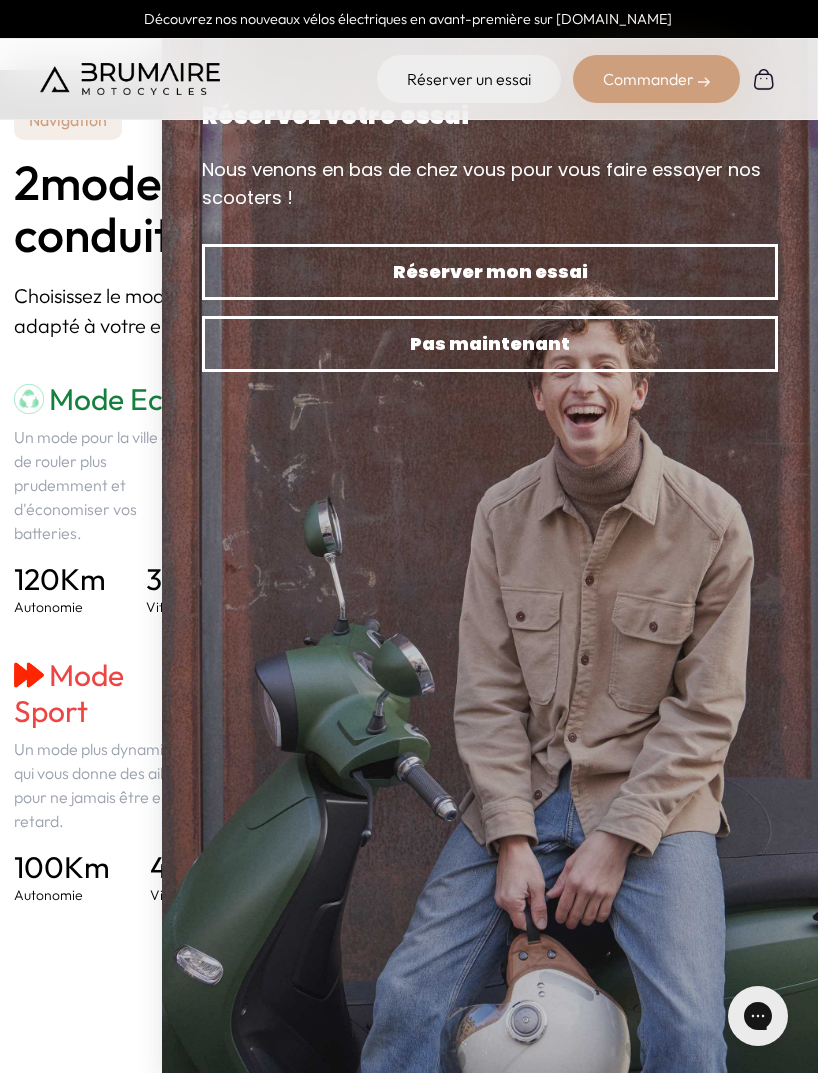 click on "30  Km/h" at bounding box center [203, 579] 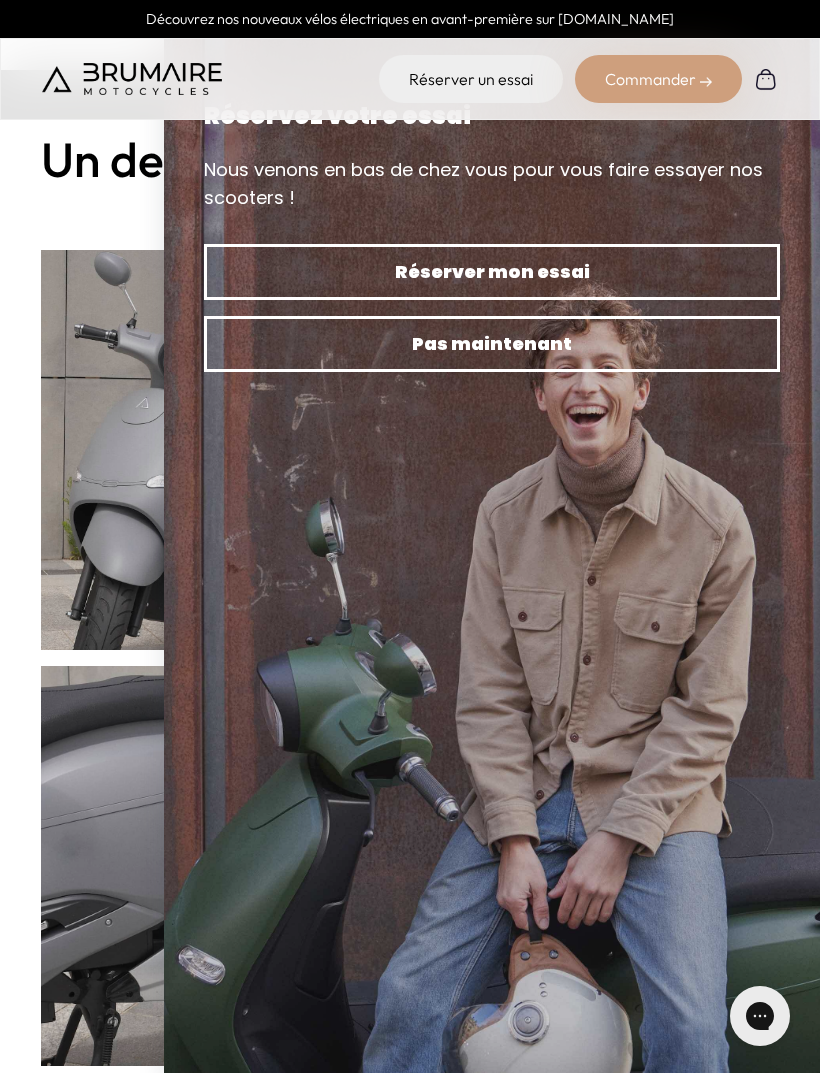 scroll, scrollTop: 529, scrollLeft: 0, axis: vertical 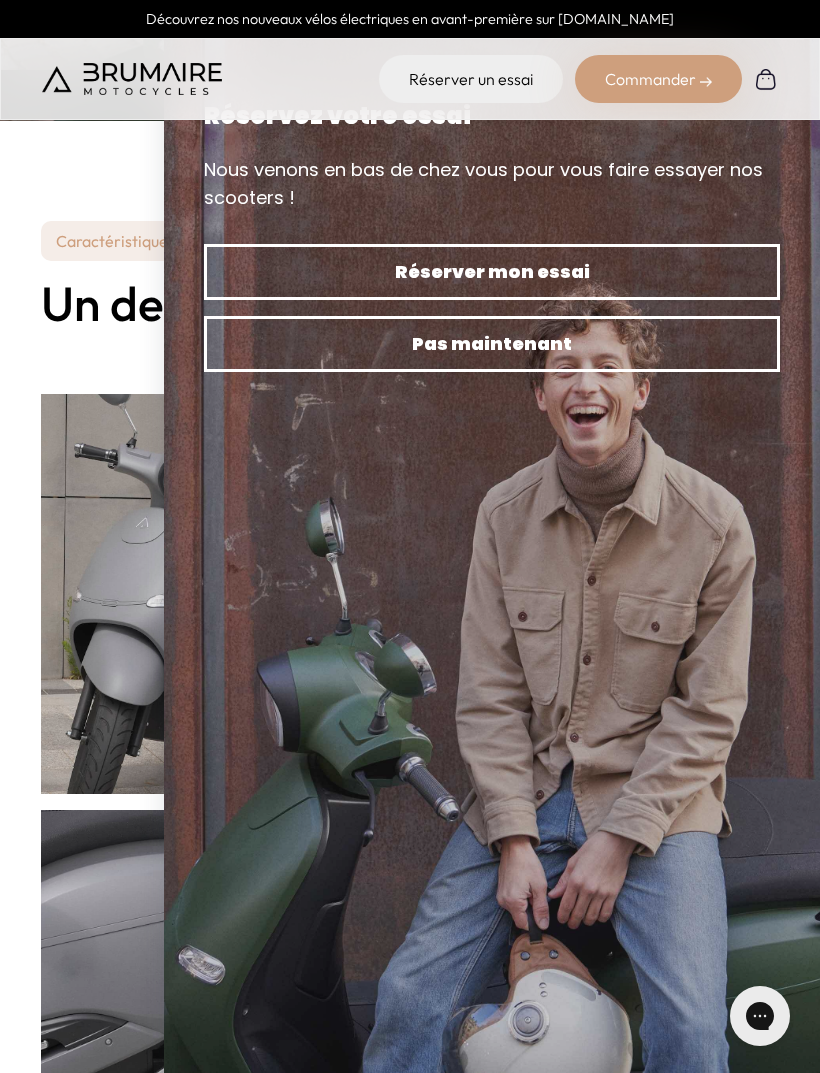 click on "Pas maintenant" at bounding box center [492, 344] 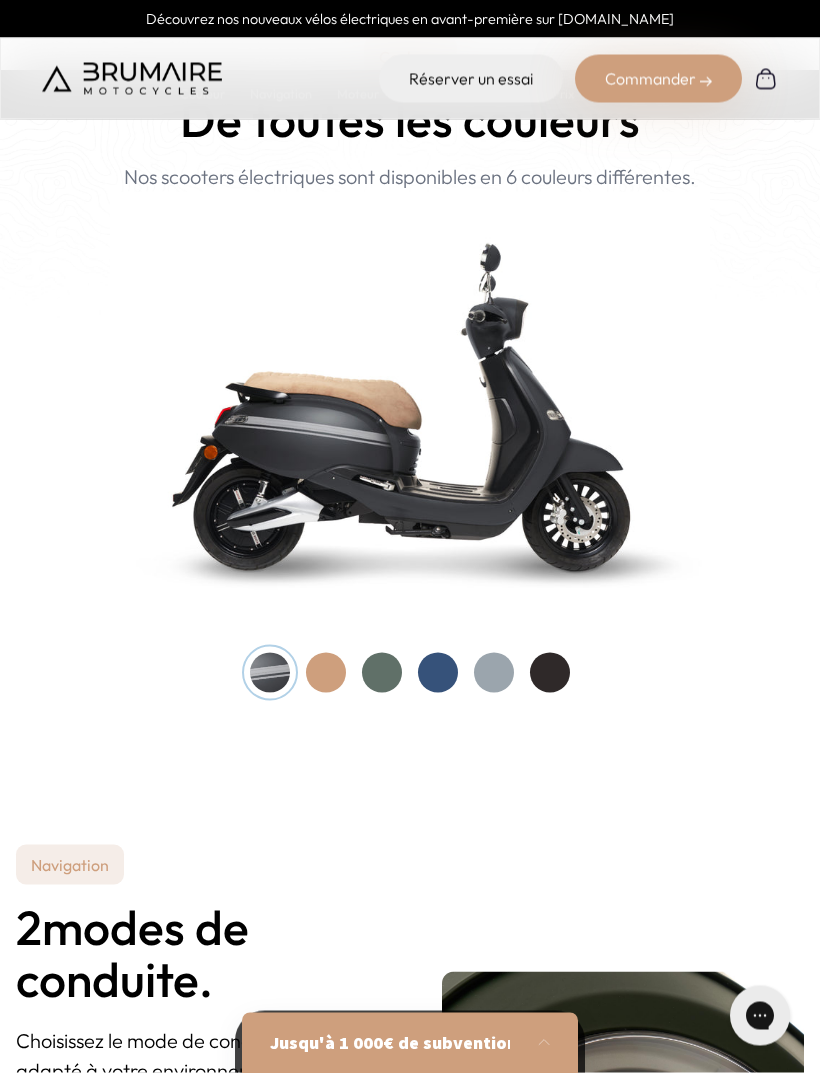 scroll, scrollTop: 1967, scrollLeft: 0, axis: vertical 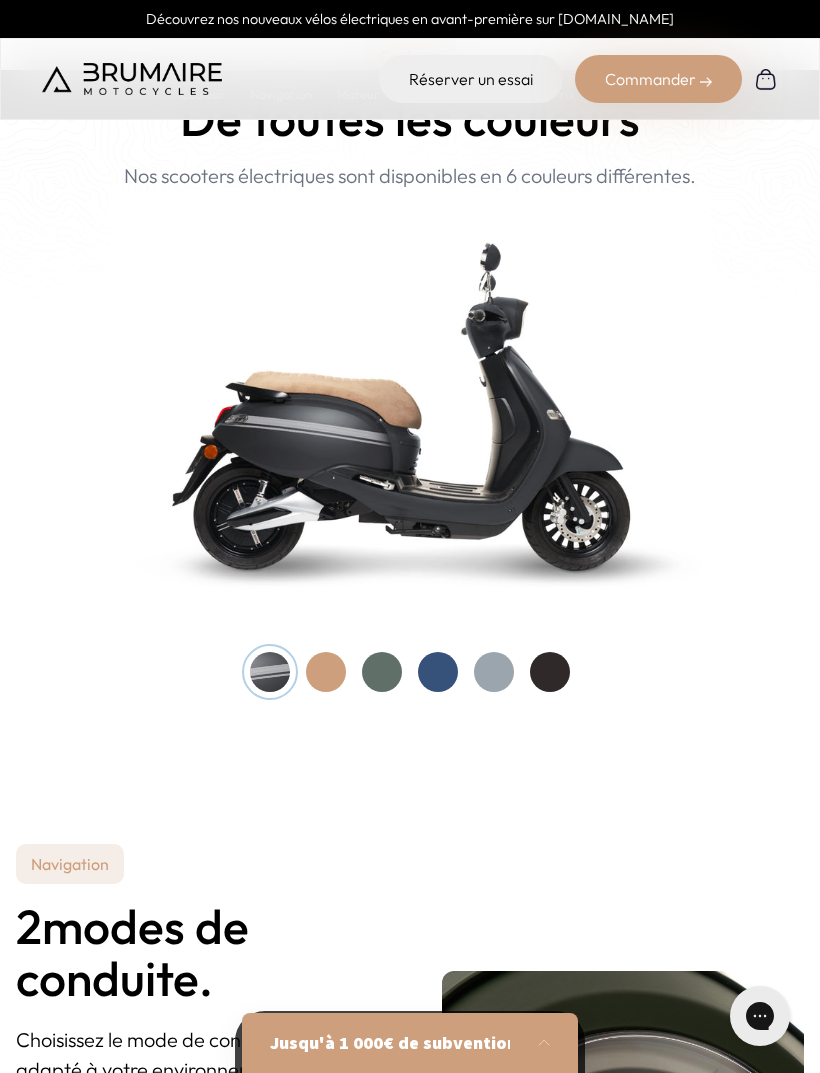 click at bounding box center (326, 672) 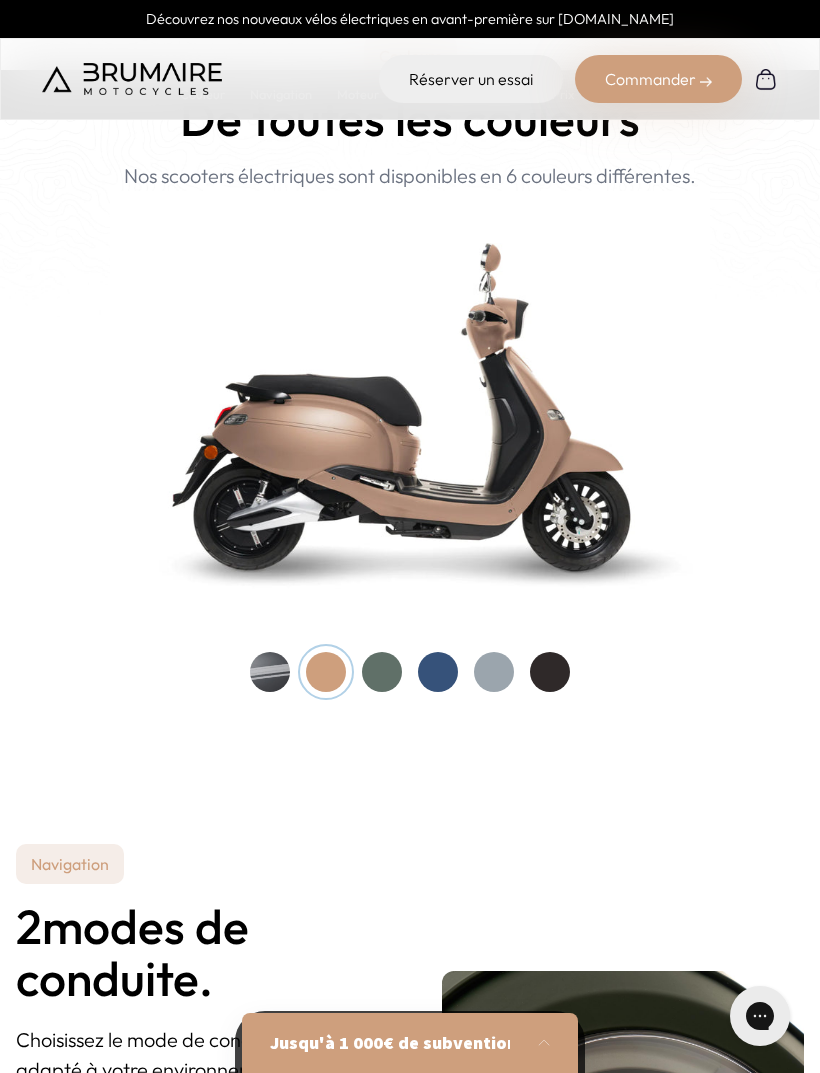 click on "Couleurs
De toutes les couleurs
Nouveau !
Nos scooters électriques sont disponibles en 6 couleurs différentes." at bounding box center (410, 364) 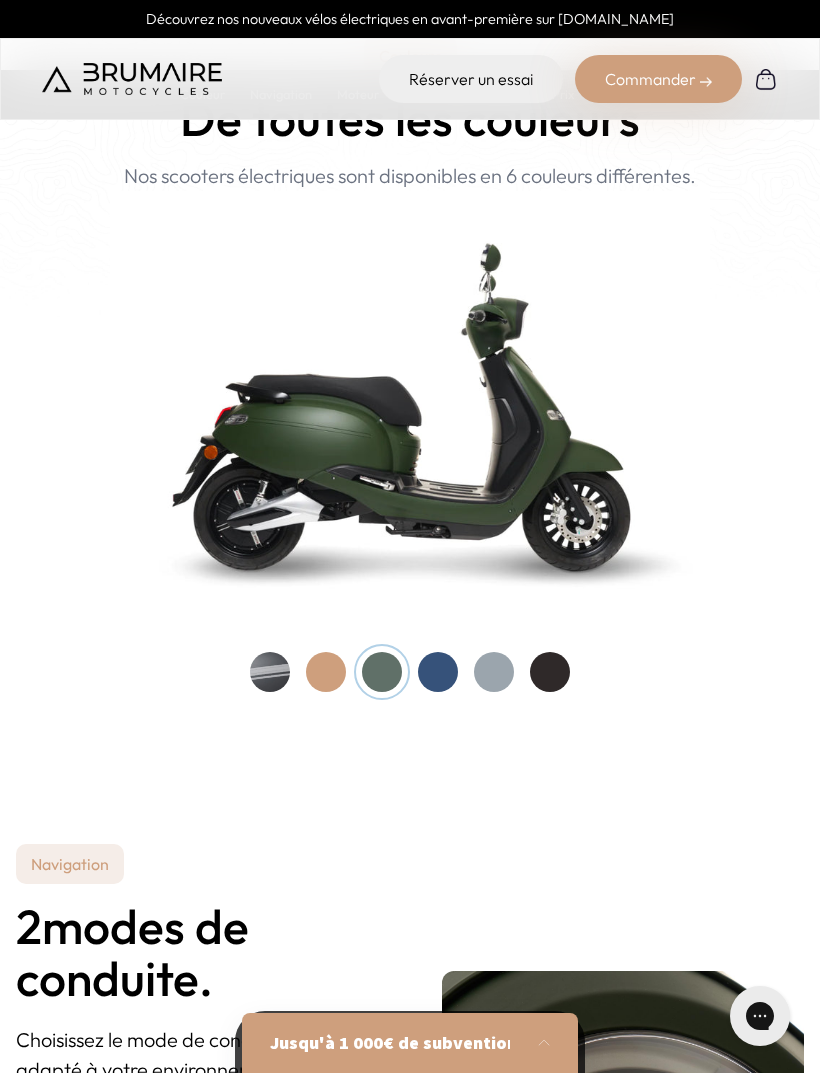 click at bounding box center [438, 672] 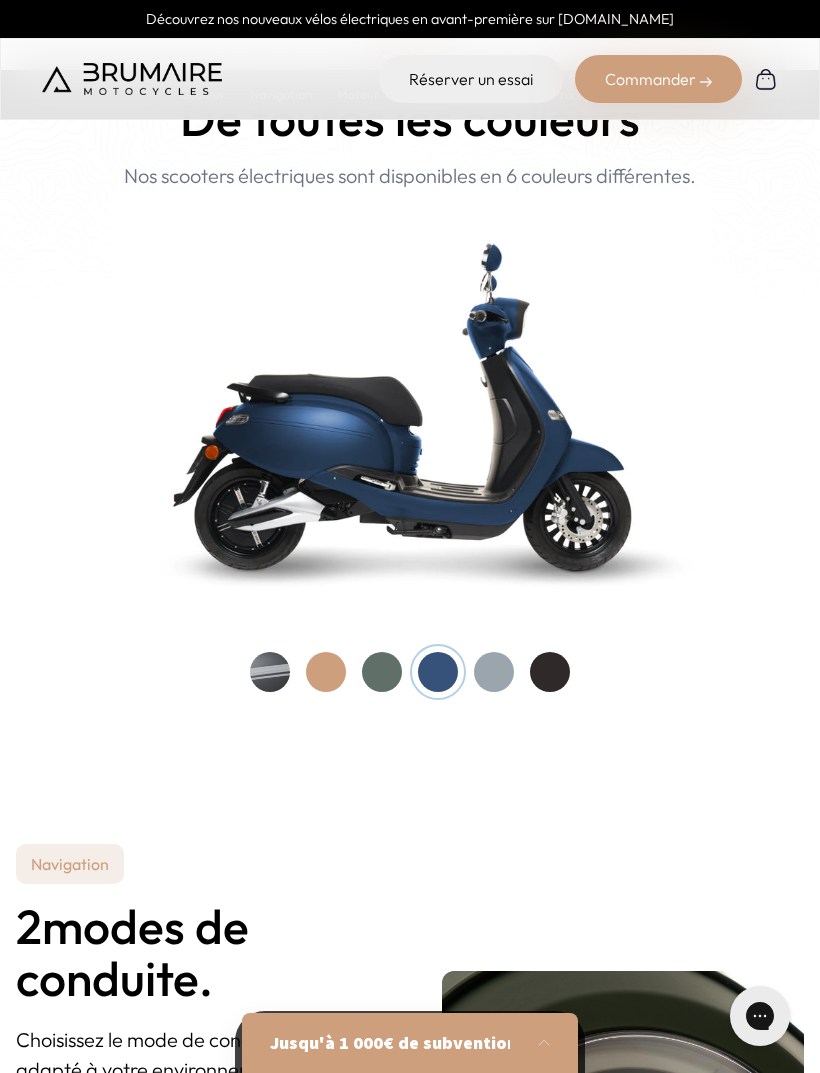 click at bounding box center [494, 672] 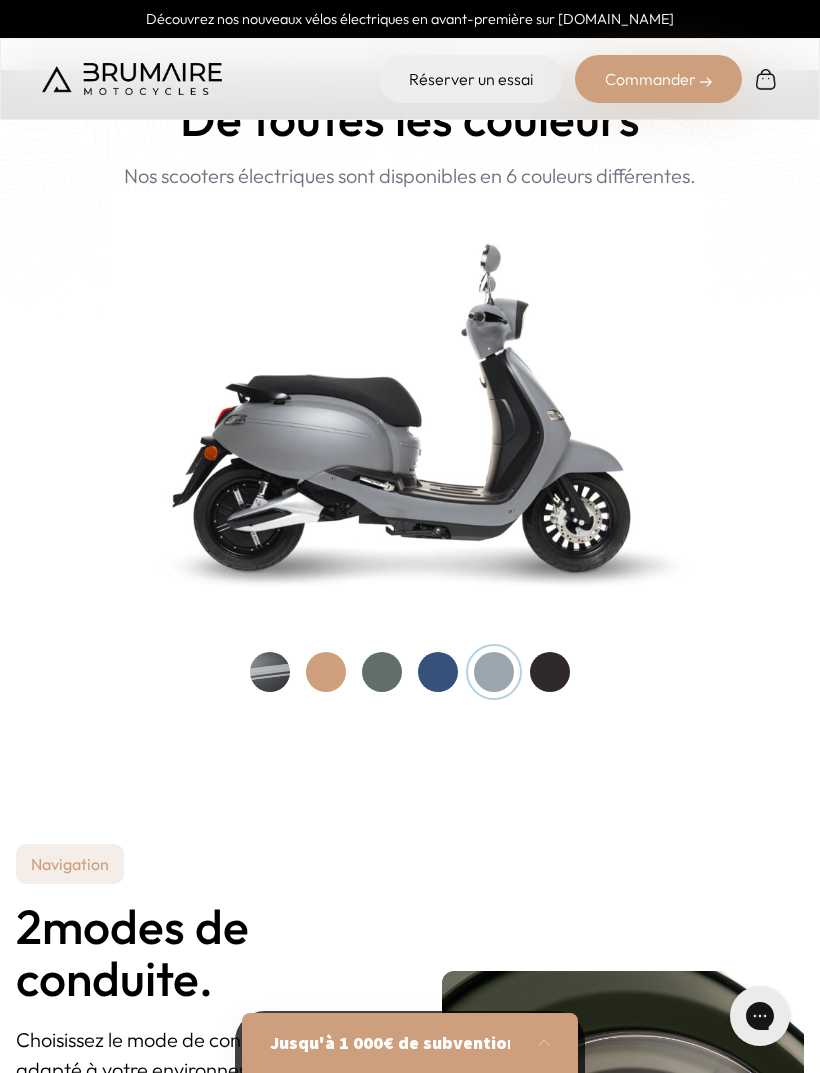 click at bounding box center (438, 672) 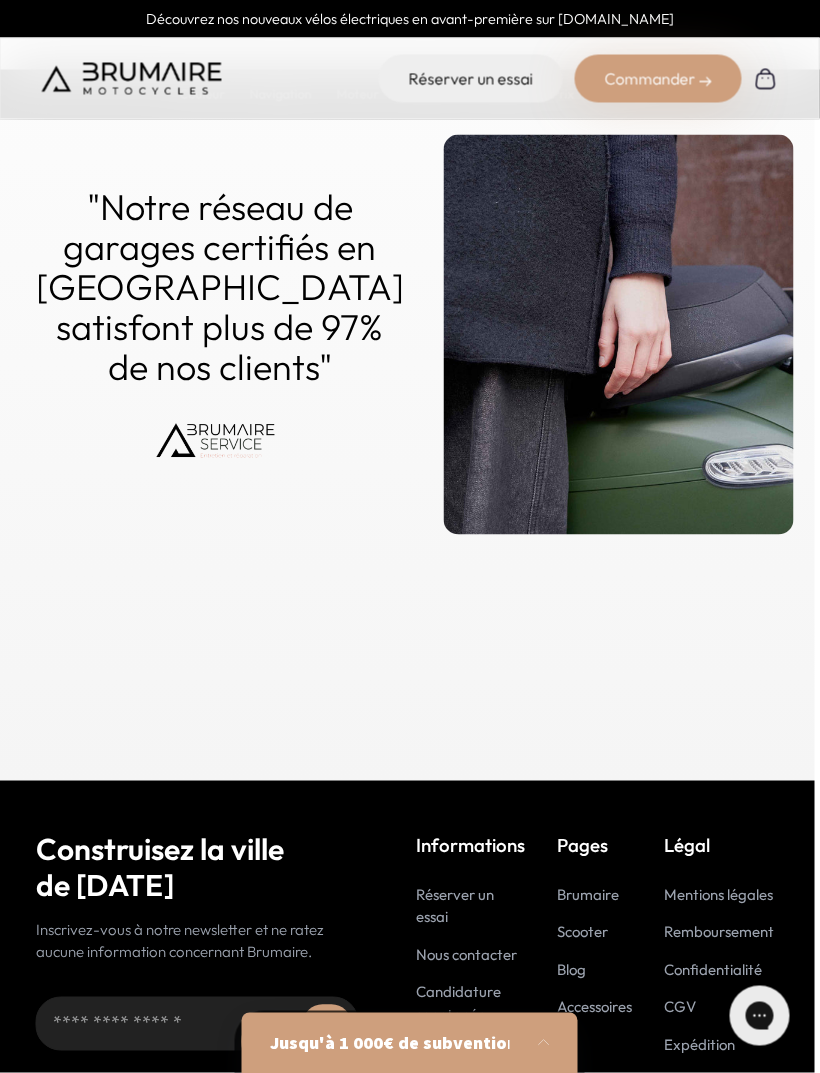 scroll, scrollTop: 10711, scrollLeft: 5, axis: both 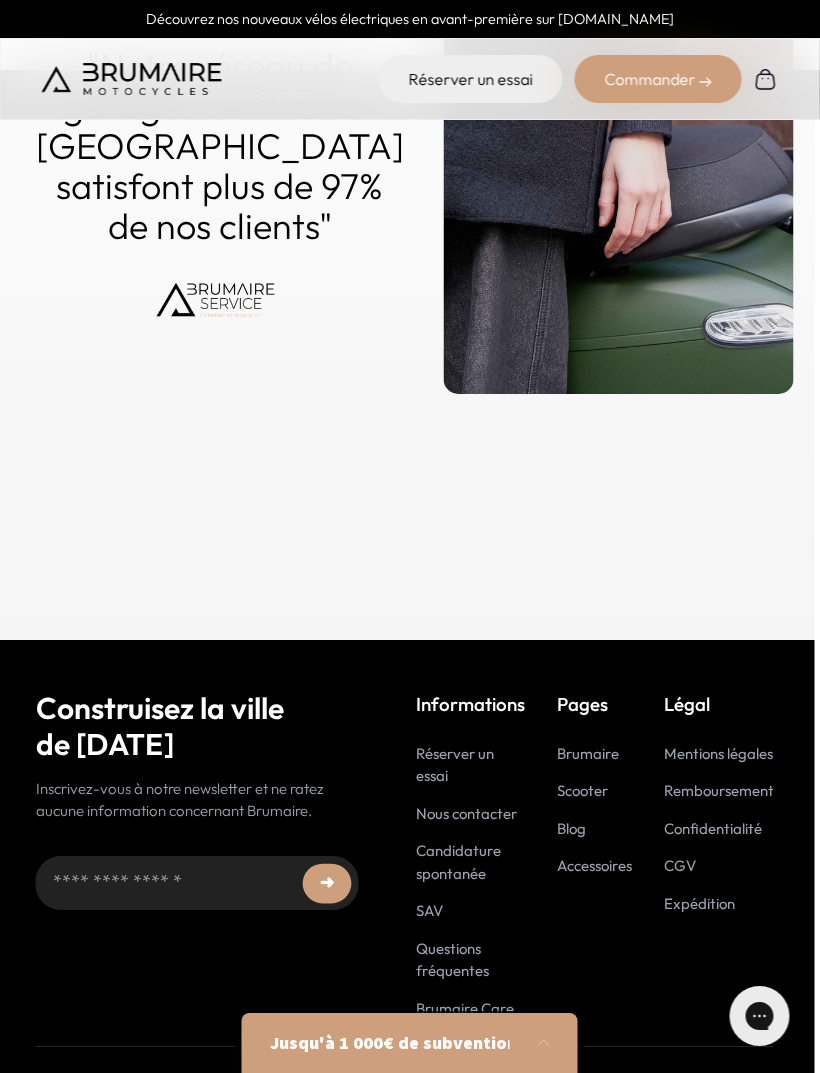 click on "Réserver un essai" at bounding box center (455, 765) 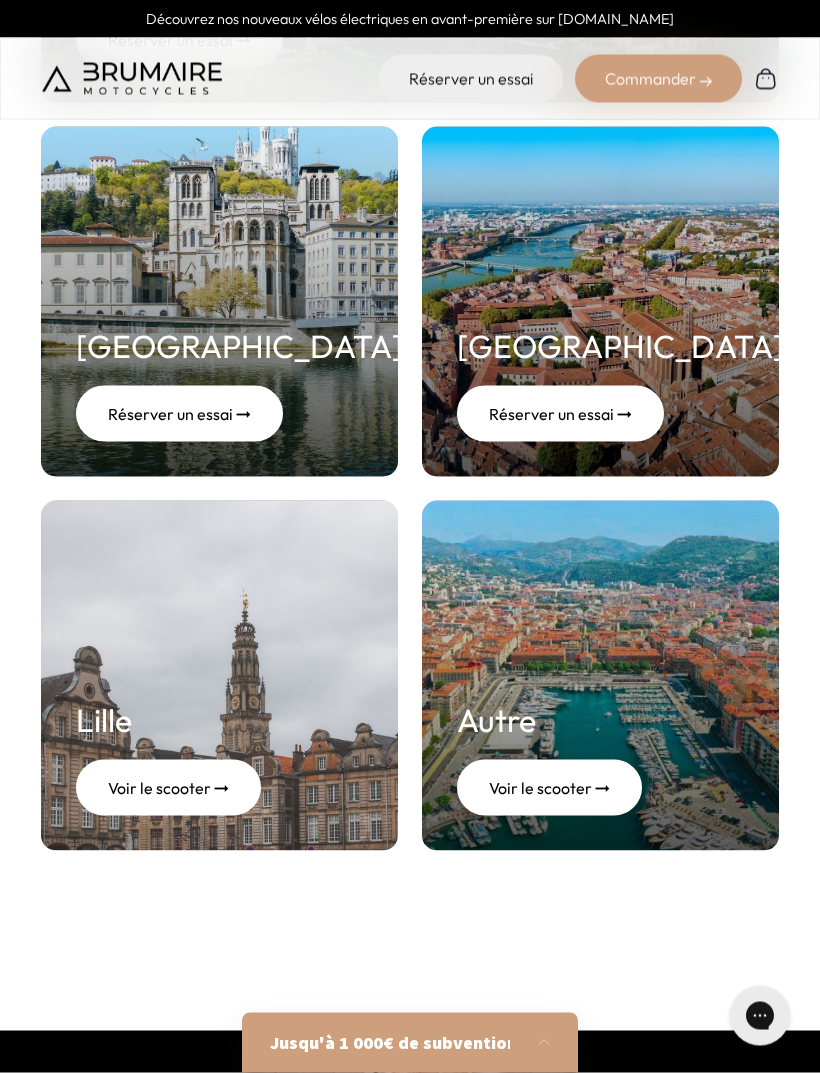 scroll, scrollTop: 672, scrollLeft: 0, axis: vertical 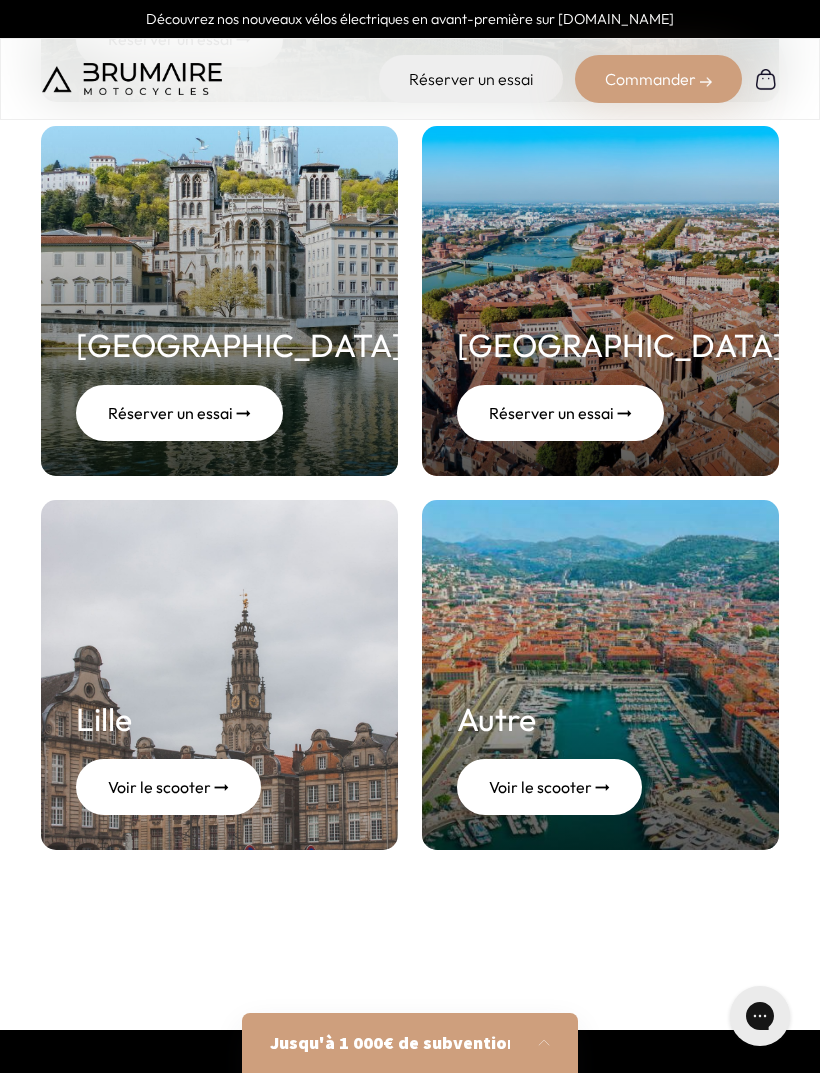 click on "Voir le scooter ➞" at bounding box center [549, 787] 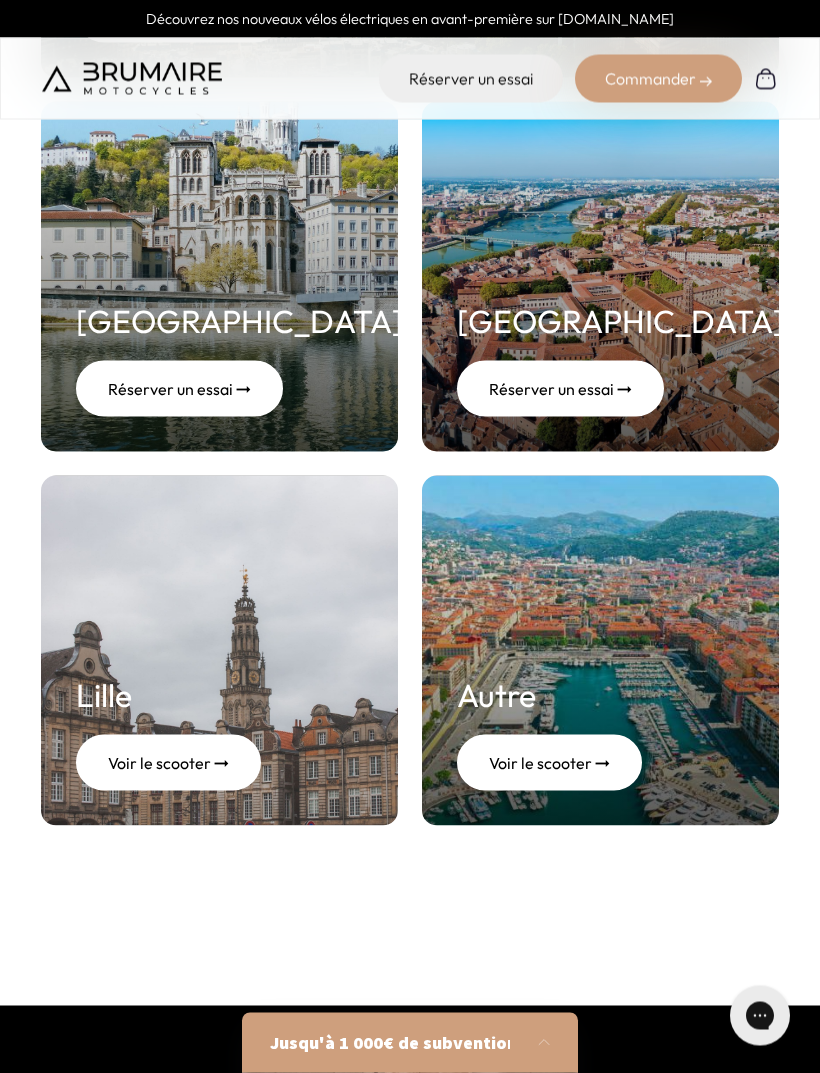 scroll, scrollTop: 697, scrollLeft: 0, axis: vertical 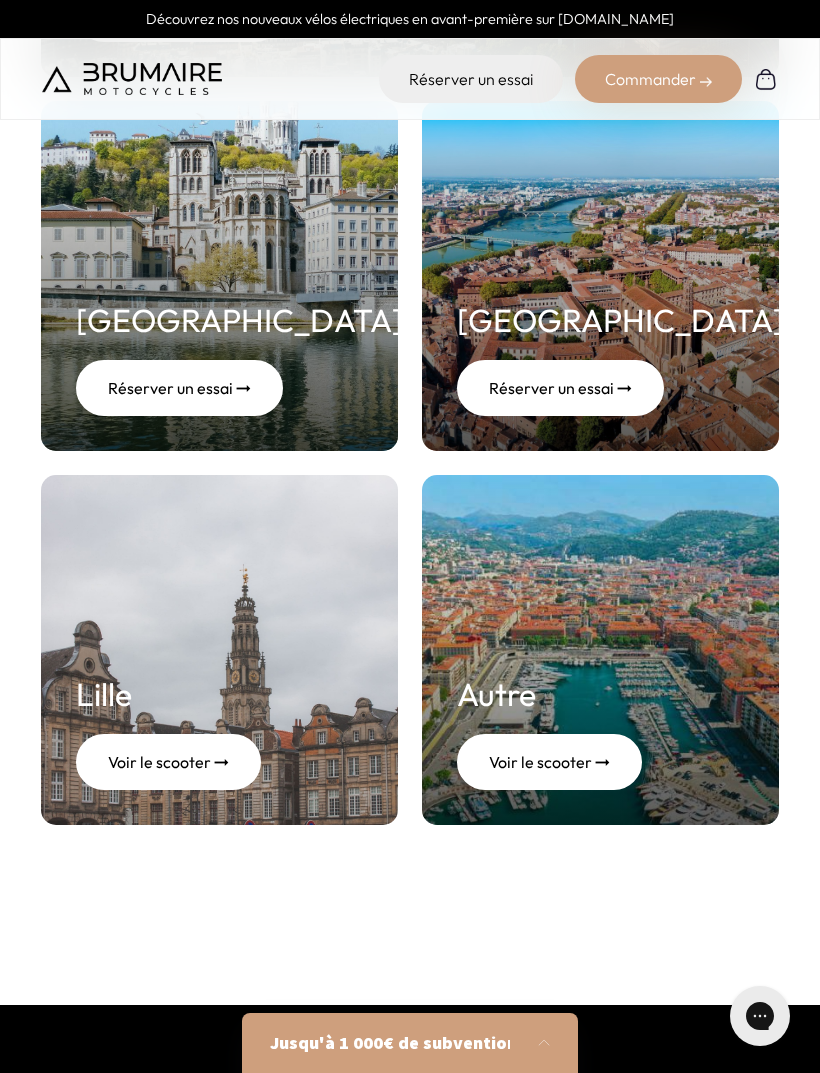 click on "Réserver un essai ➞" at bounding box center [560, 388] 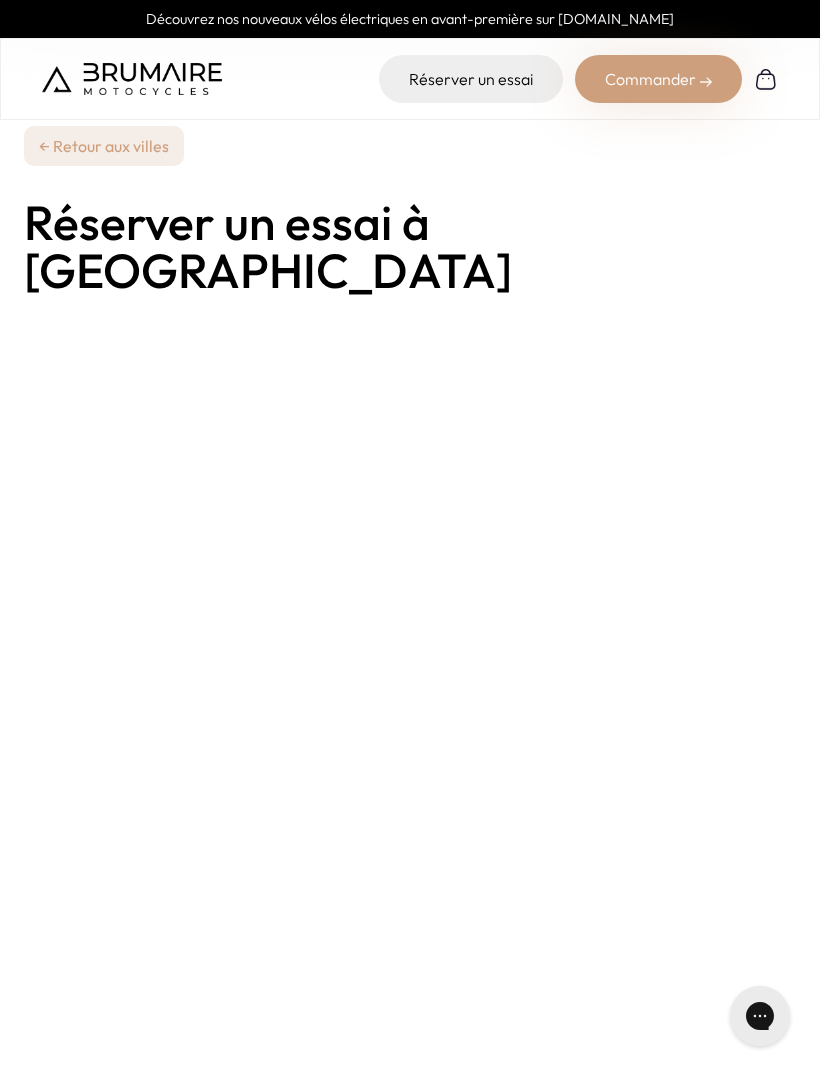 scroll, scrollTop: 0, scrollLeft: 0, axis: both 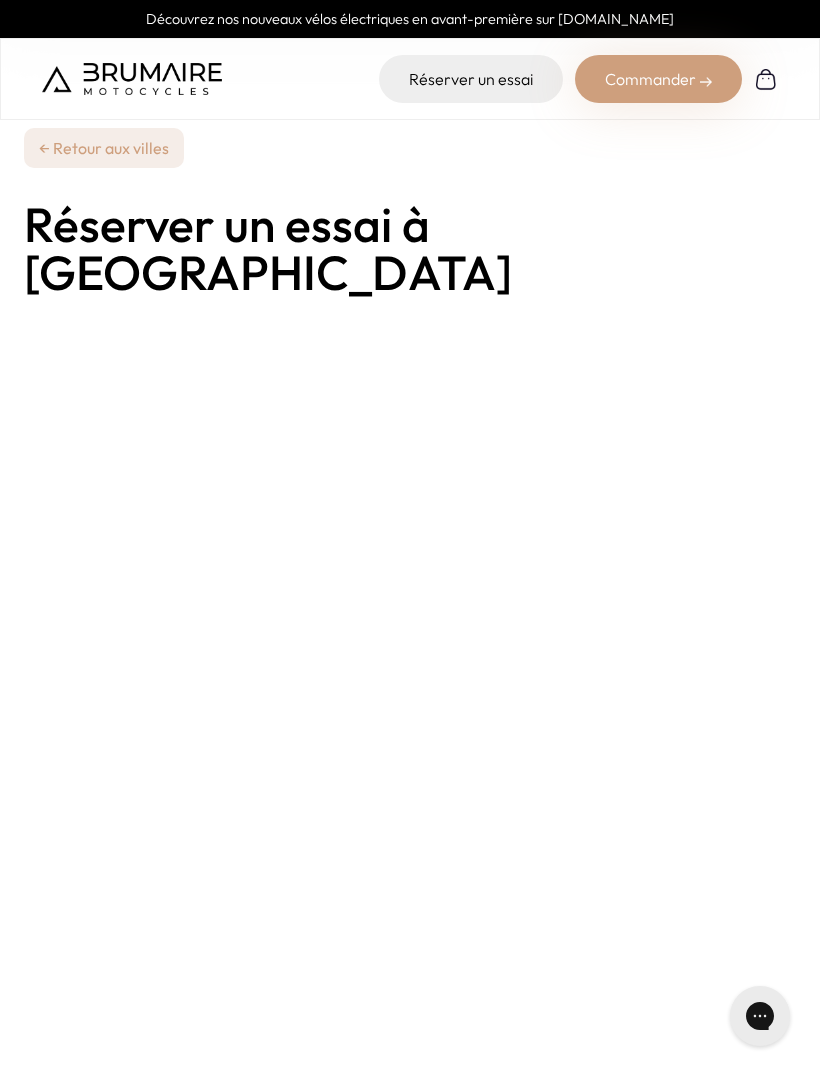 click on "← Retour aux villes" at bounding box center [104, 148] 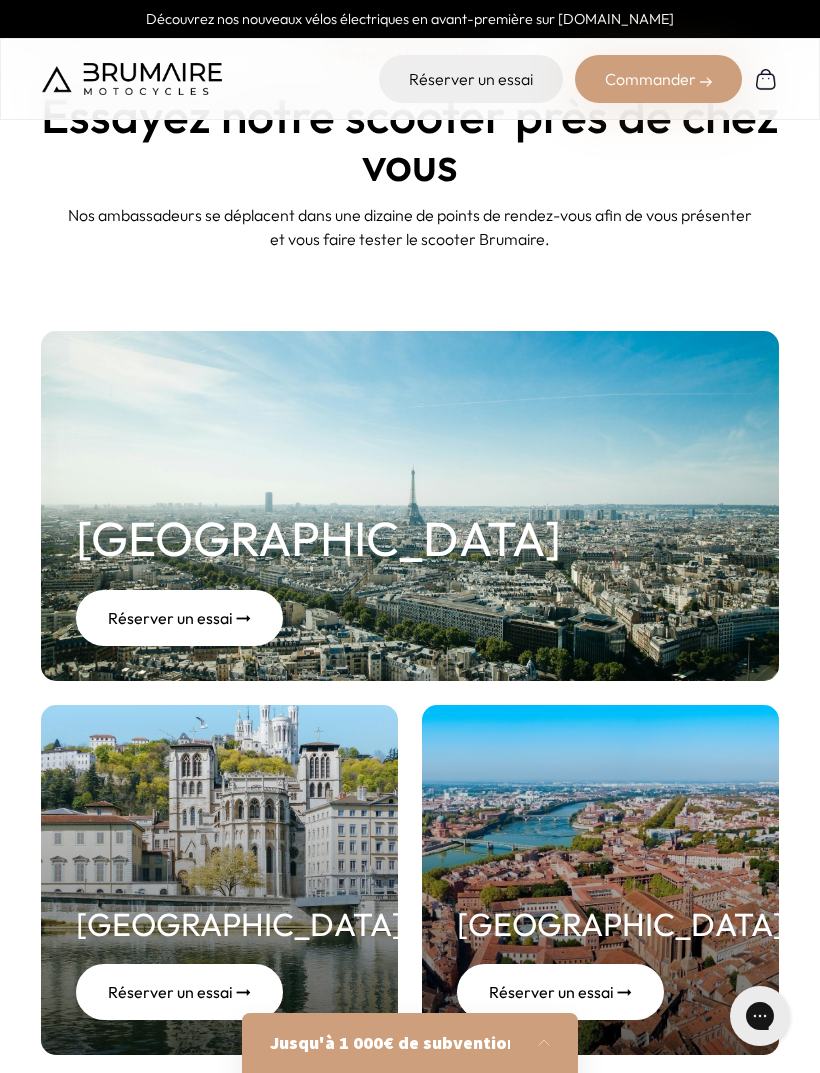 scroll, scrollTop: 0, scrollLeft: 0, axis: both 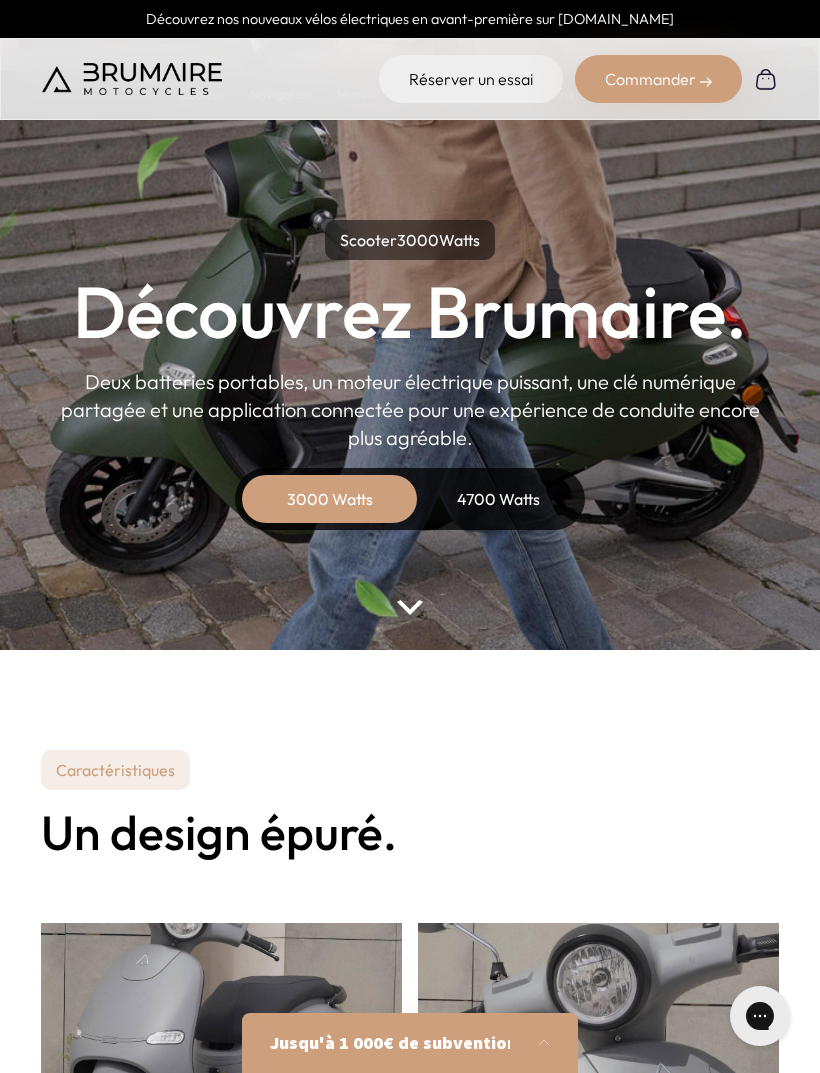 click on "4700 Watts" at bounding box center (498, 499) 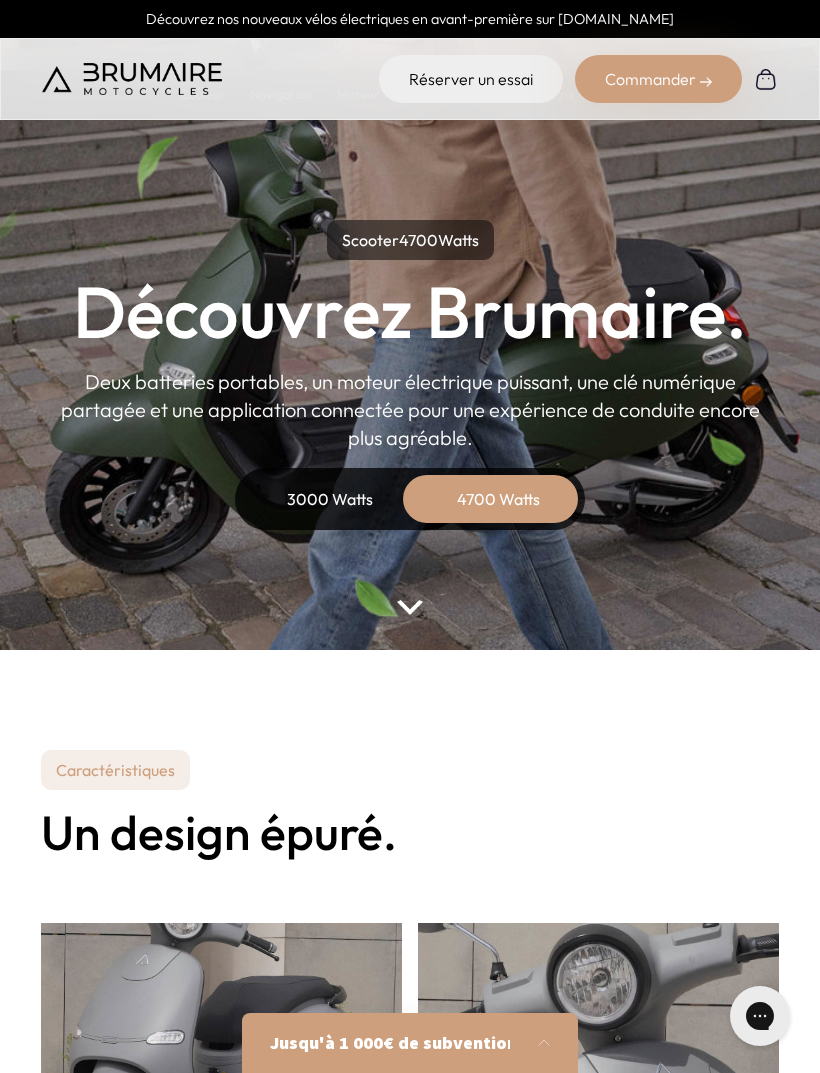 click on "4700 Watts" at bounding box center [498, 499] 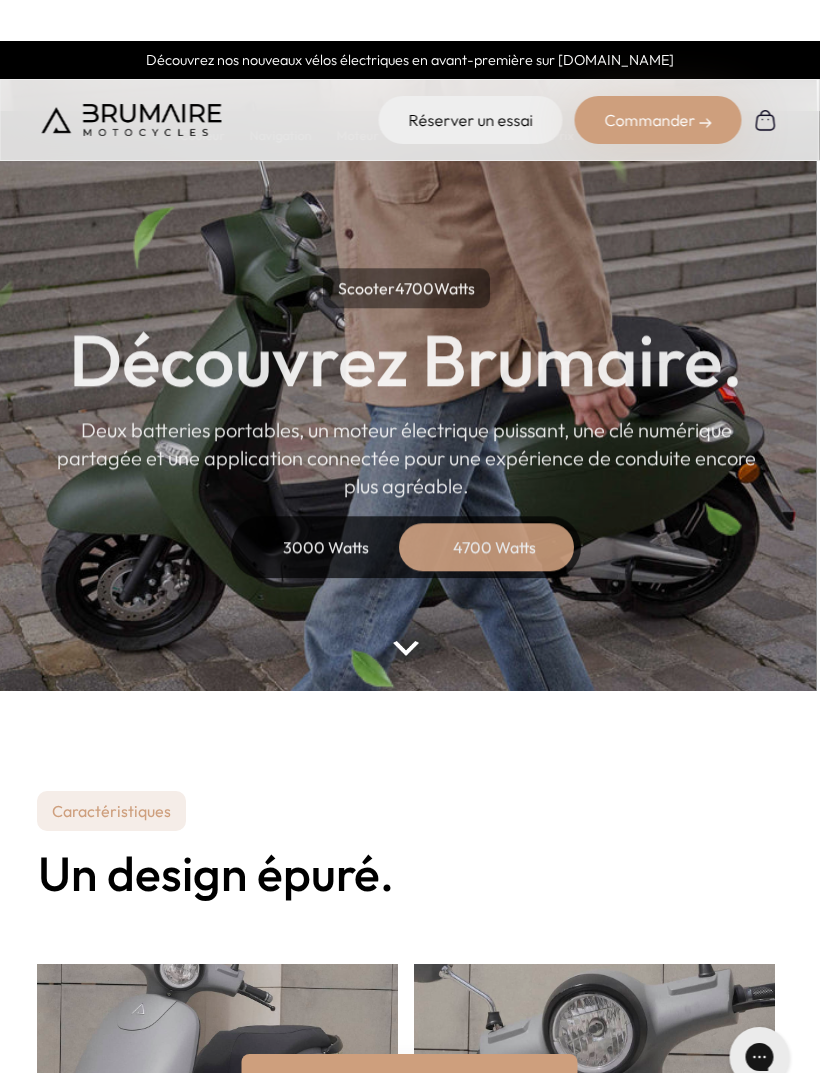 scroll, scrollTop: 0, scrollLeft: 0, axis: both 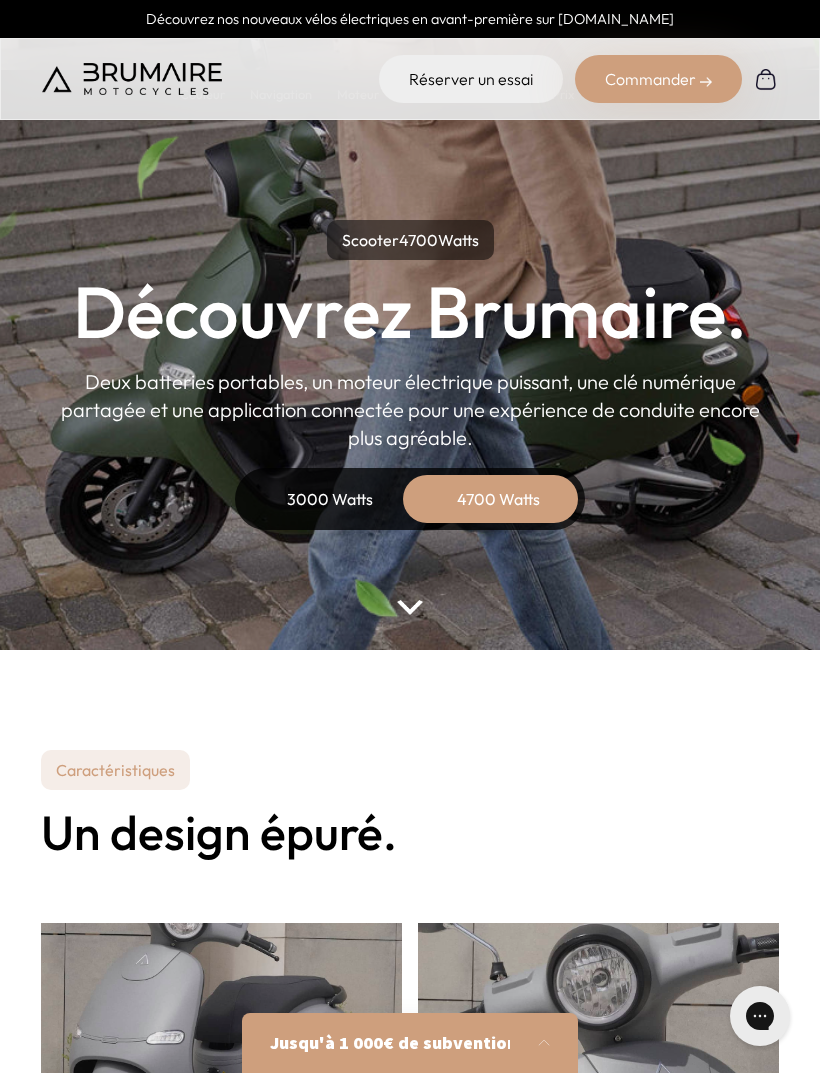 click on "4700 Watts" at bounding box center (498, 499) 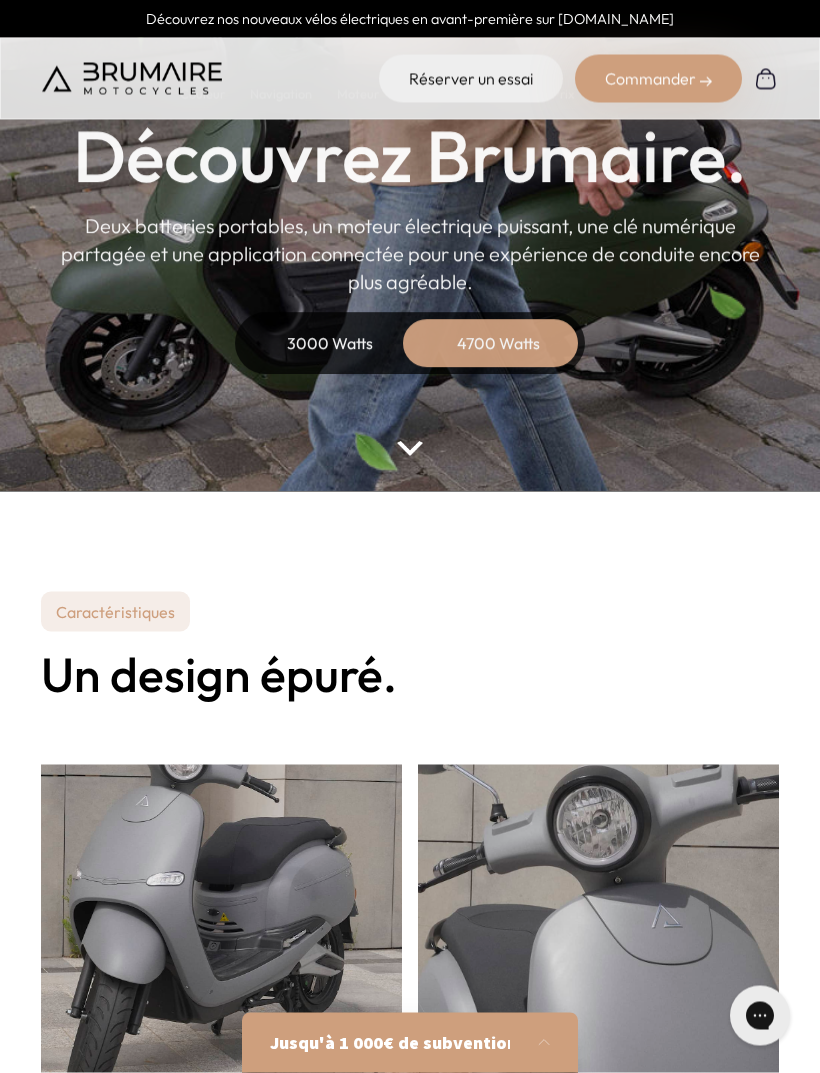 scroll, scrollTop: 0, scrollLeft: 0, axis: both 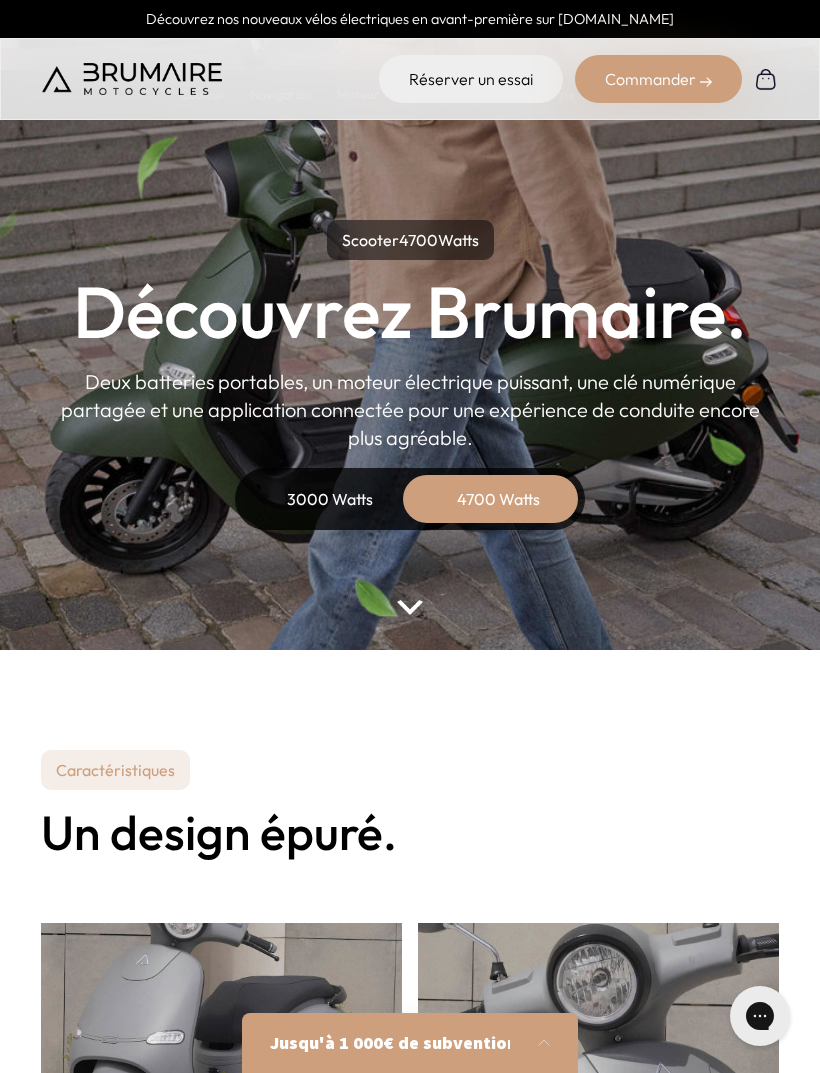 click on "3000 Watts" at bounding box center [330, 499] 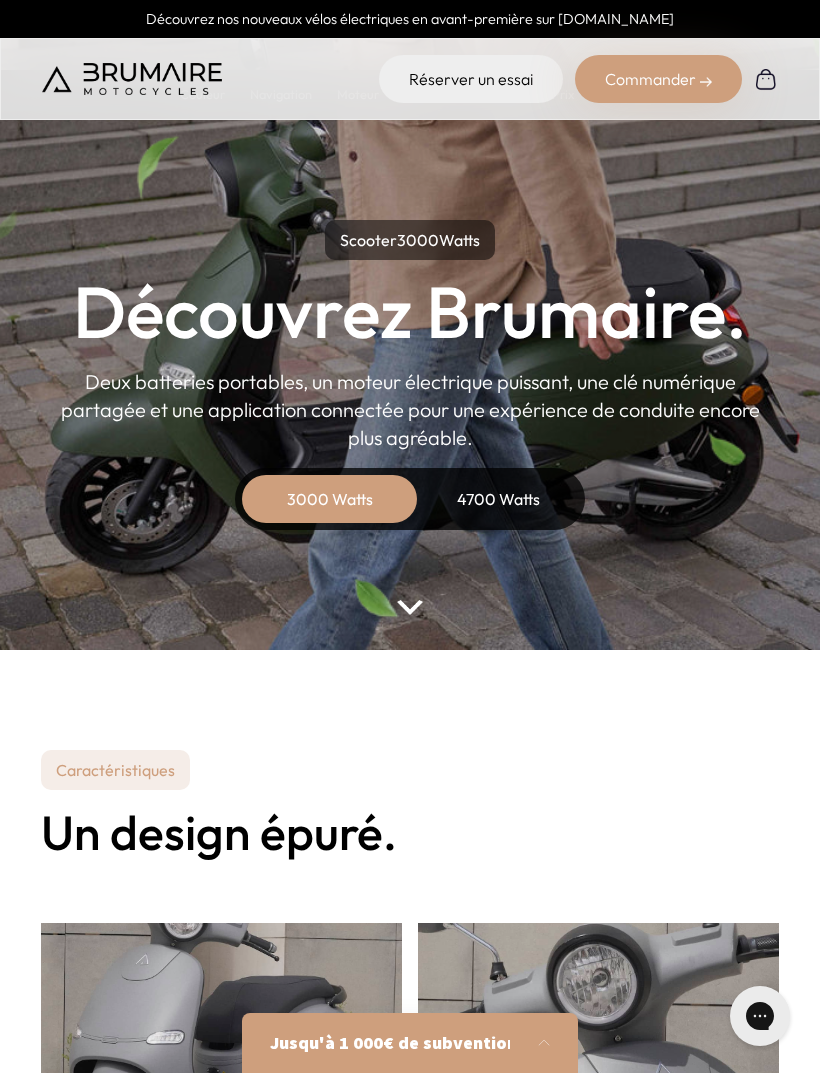 click on "Scooter  3000  Watts
Découvrez Brumaire.
Deux batteries portables, un moteur électrique puissant, une clé numérique partagée et une application connectée
pour une expérience de conduite encore plus agréable.
3000 Watts
4700 Watts" at bounding box center (410, 325) 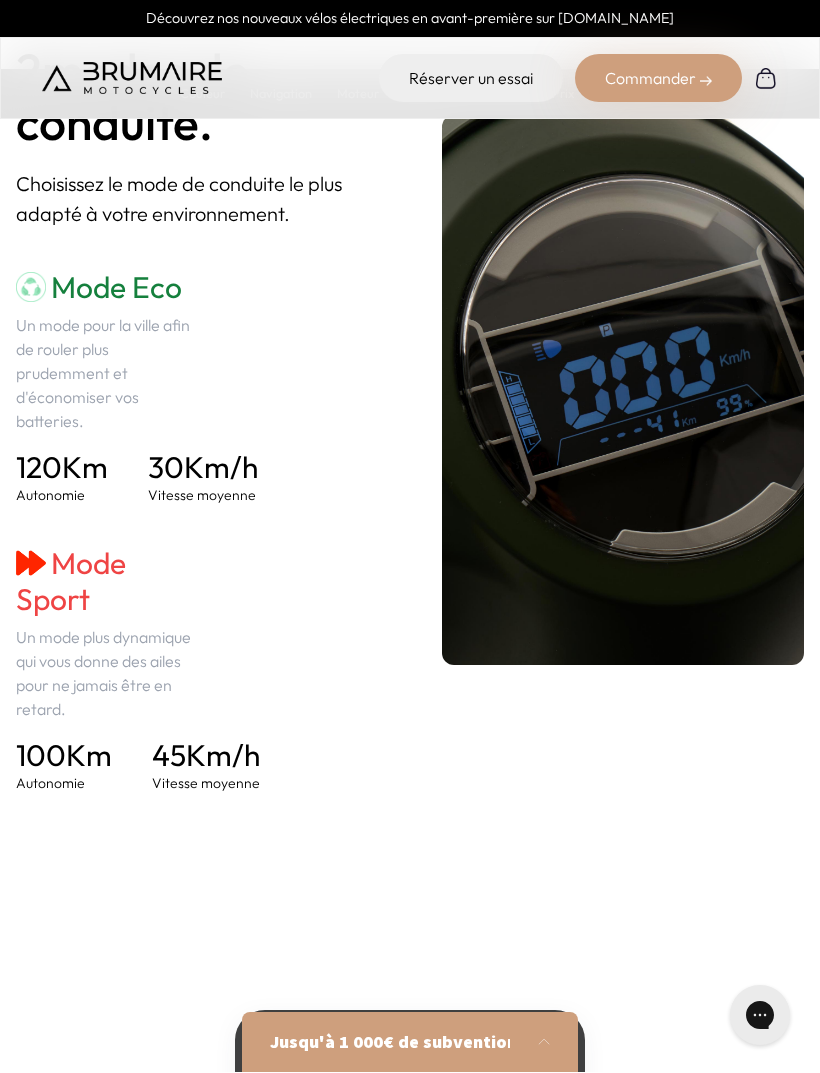 scroll, scrollTop: 2823, scrollLeft: 0, axis: vertical 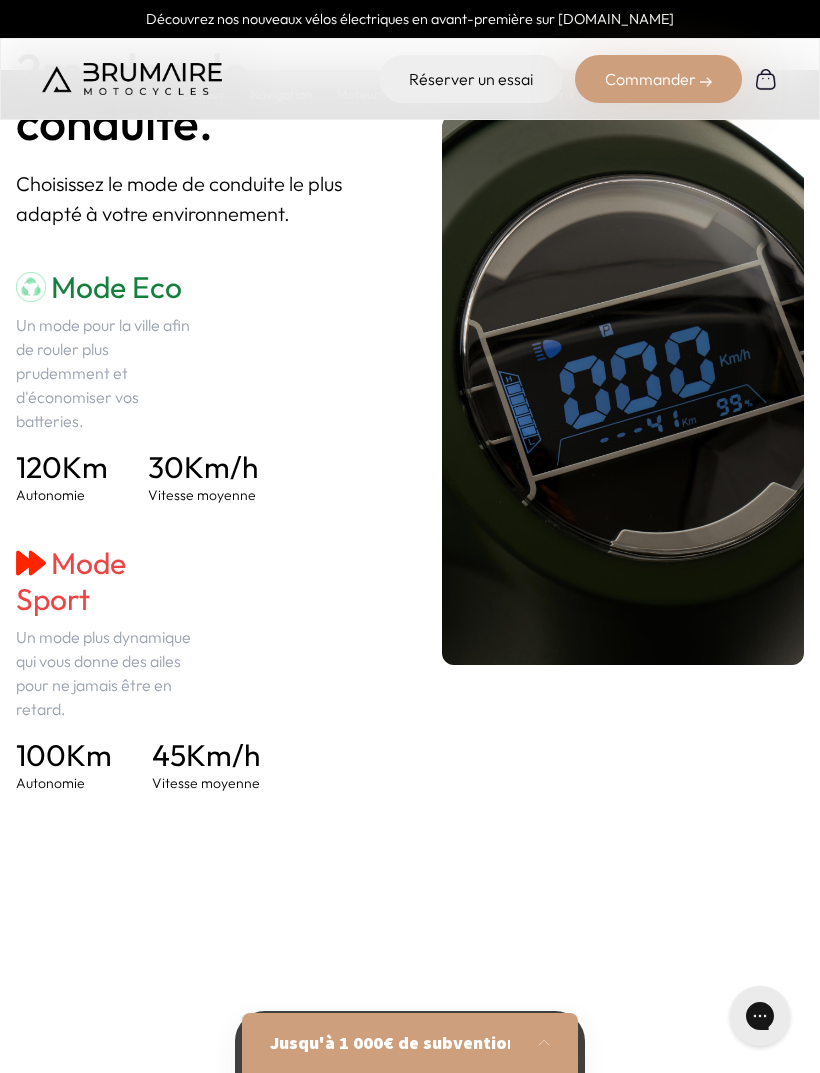 click on "Mode Eco
Un mode pour la ville afin de rouler plus prudemment et d'économiser vos batteries.
120  Km
Autonomie
30  Km/h
Vitesse moyenne
Mode Confort
Un mode plus souple qui convient à toute situation.
80 Km
Autonomie
70 Km/h
Vitesse moyenne
Mode Sport
Un mode plus dynamique qui vous donne des ailes pour ne jamais être en retard.
100 Autonomie 45" at bounding box center [197, 531] 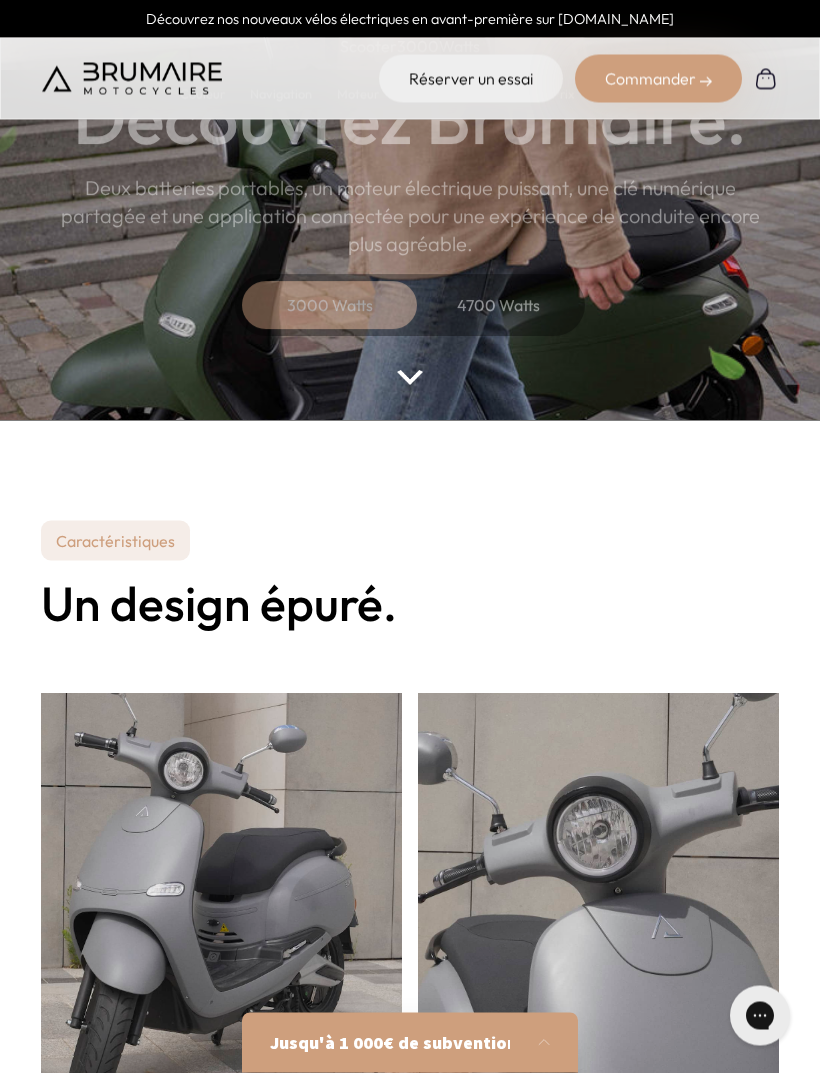 scroll, scrollTop: 0, scrollLeft: 0, axis: both 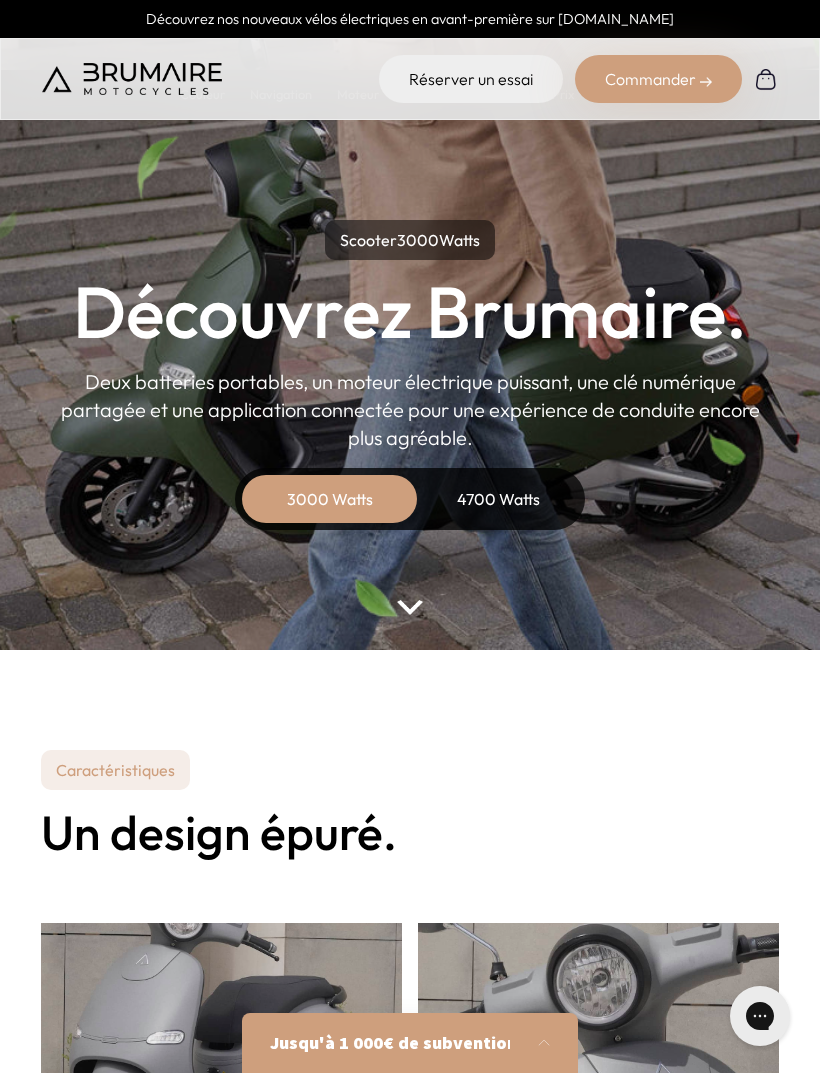 click on "4700 Watts" at bounding box center (498, 499) 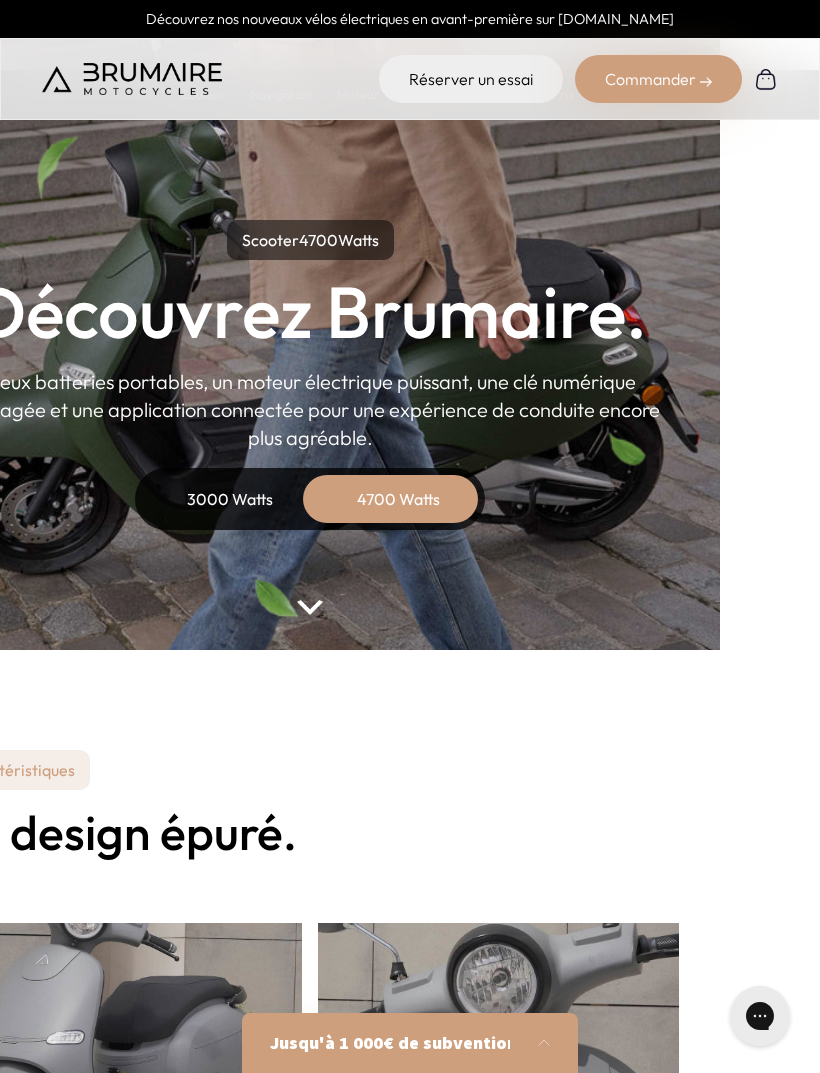 scroll, scrollTop: 0, scrollLeft: 0, axis: both 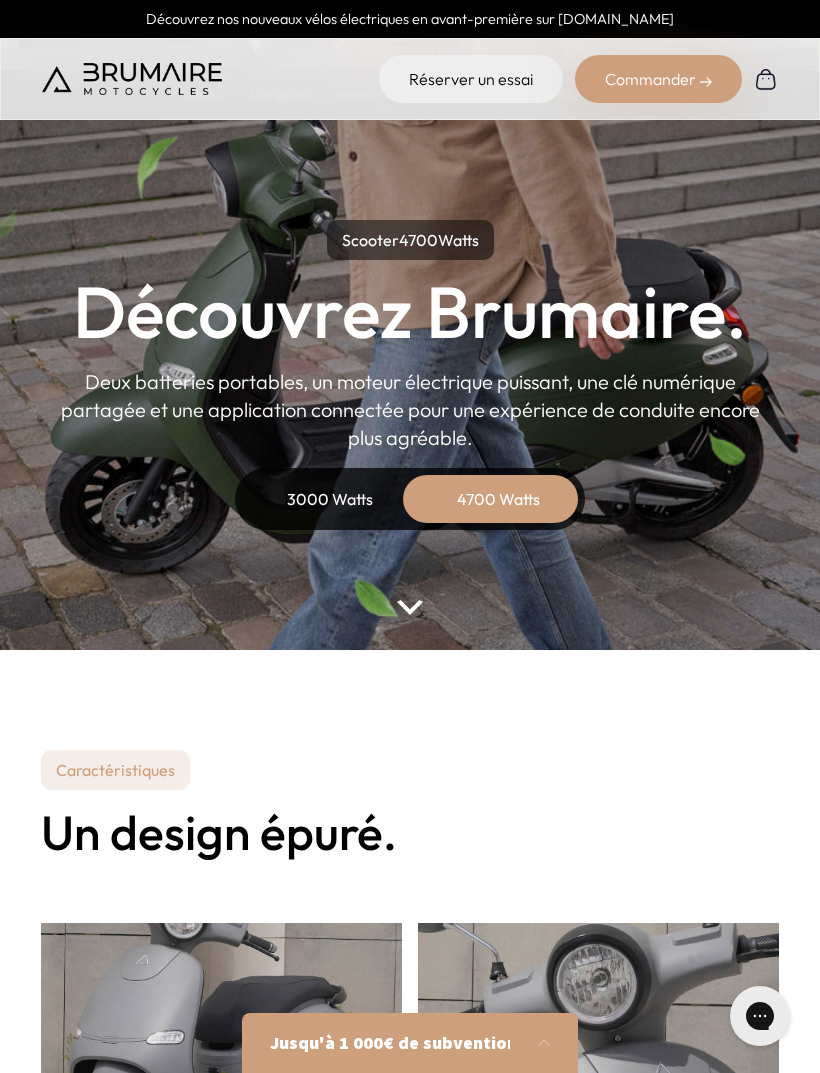 click on "3000 Watts" at bounding box center (330, 499) 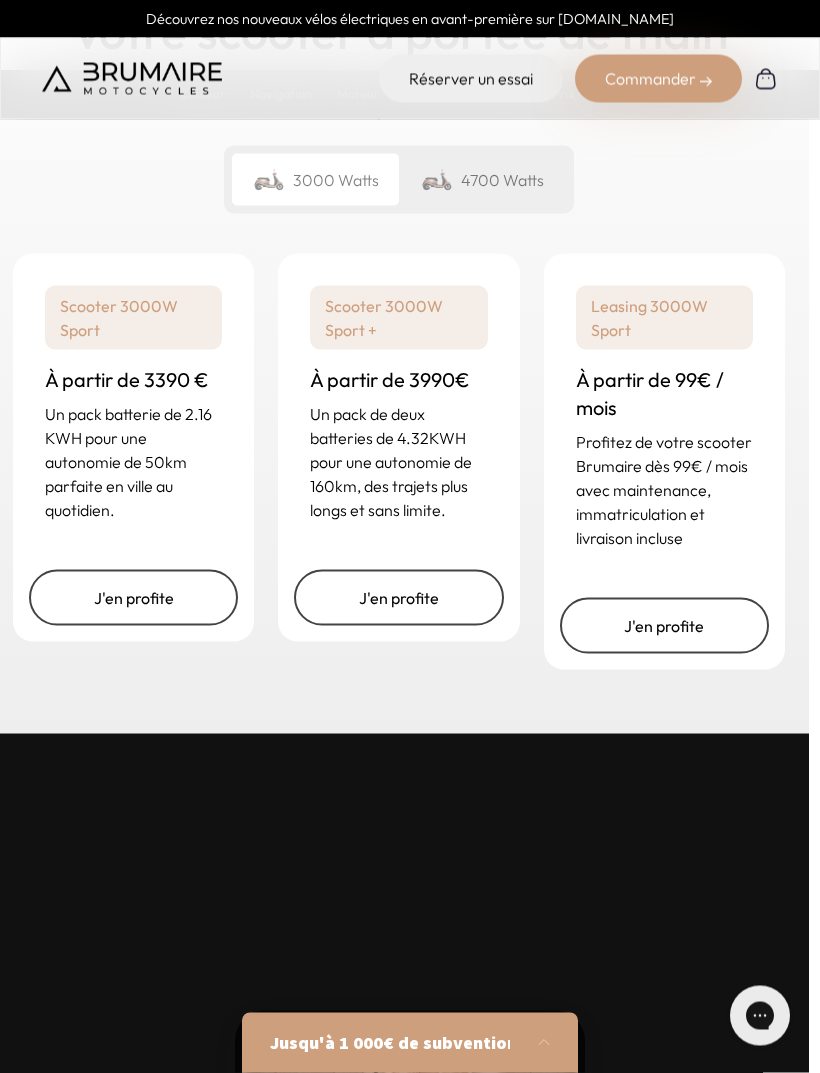 scroll, scrollTop: 5088, scrollLeft: 11, axis: both 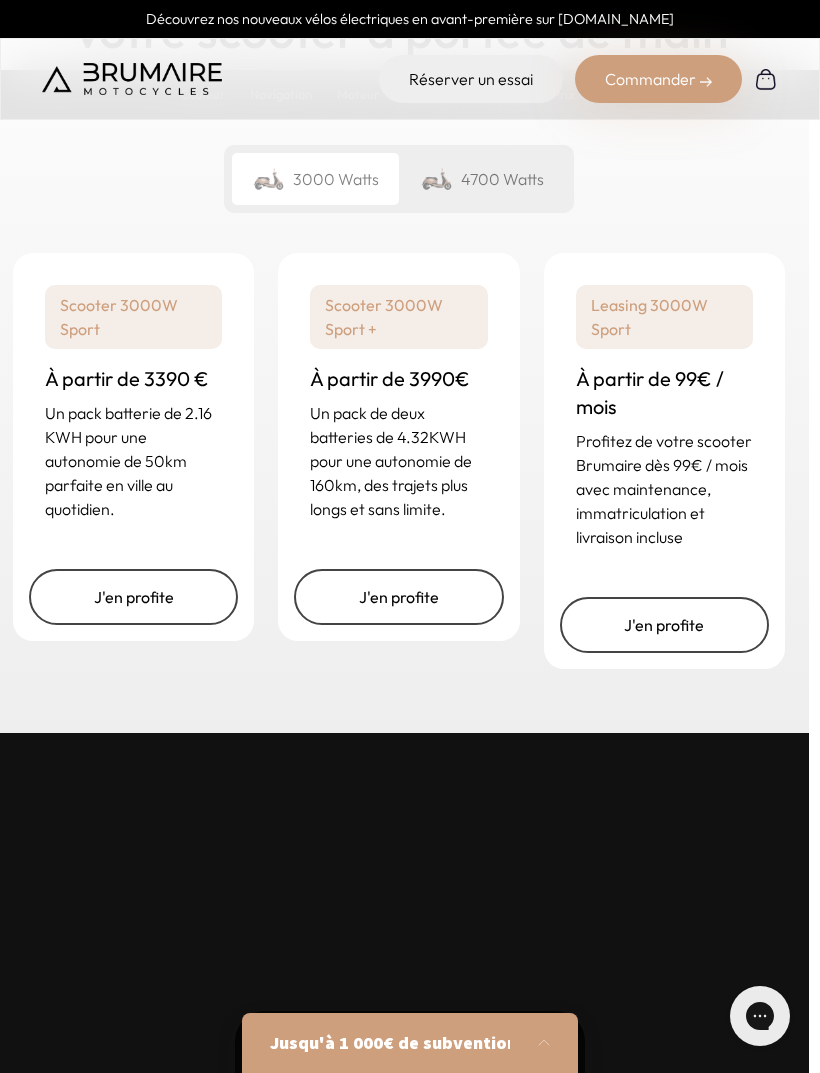 click on "Un pack batterie de 2.16 KWH pour une autonomie de 50km parfaite en ville au quotidien." at bounding box center (133, 461) 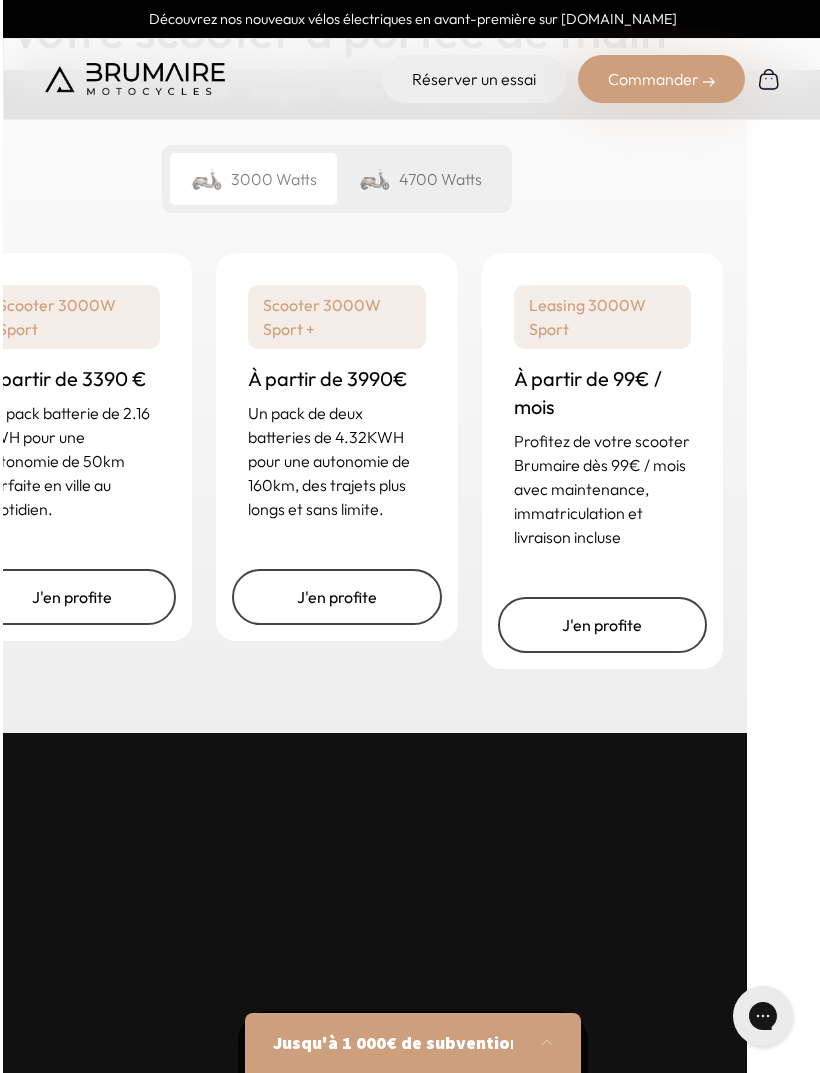 scroll, scrollTop: 5087, scrollLeft: 73, axis: both 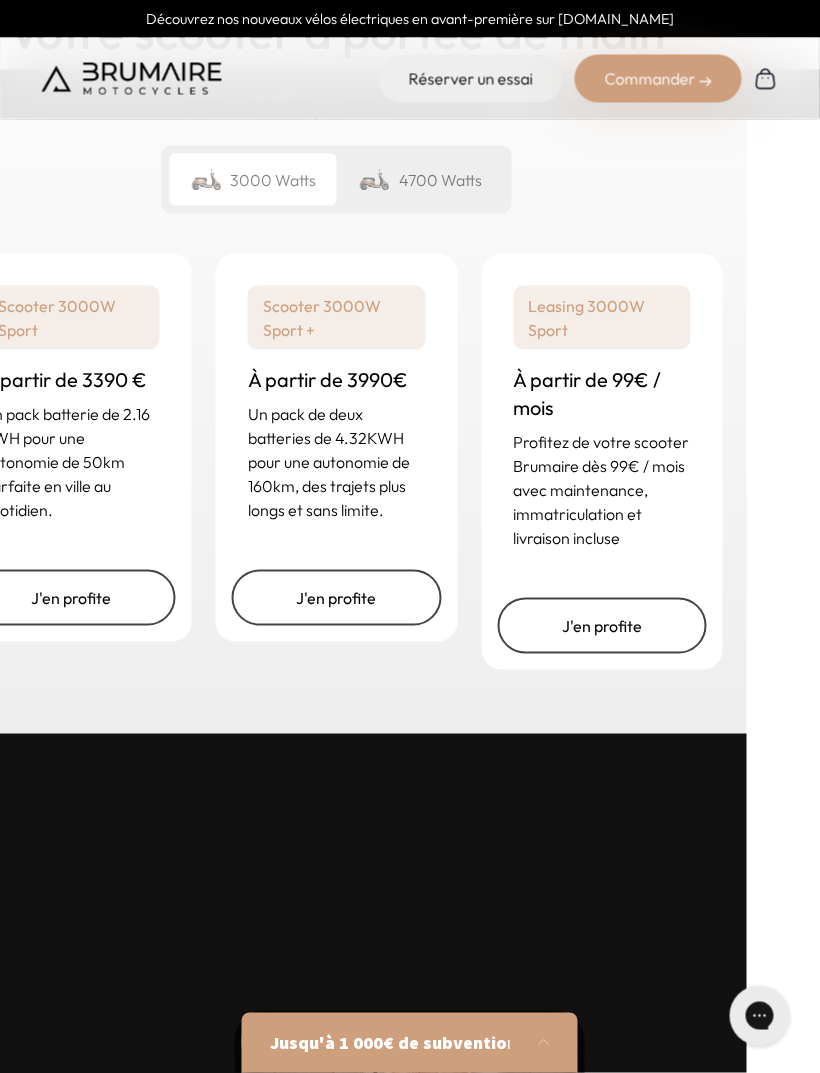 click on "Jusqu'à 1 000€ de subvention" at bounding box center [390, 1043] 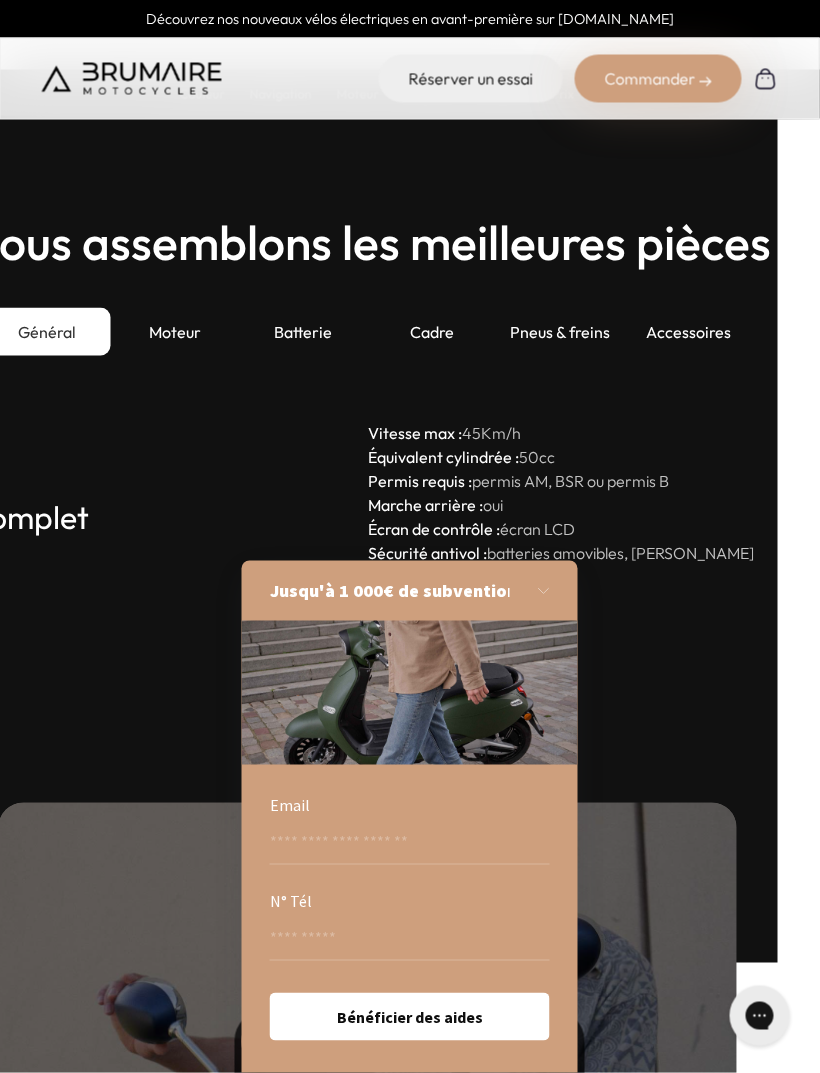 scroll, scrollTop: 5705, scrollLeft: 0, axis: vertical 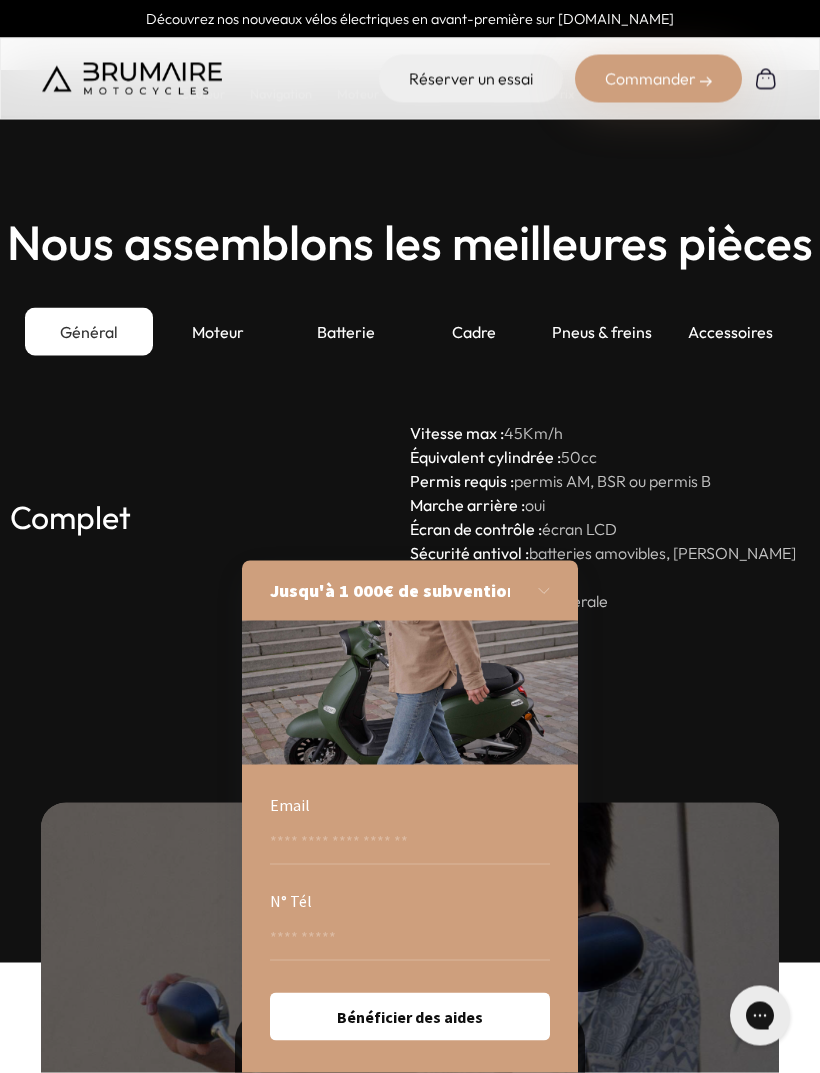 click on "Nous assemblons les meilleures pièces
Général
Moteur
Batterie
Cadre
Pneus & freins
Accessoires
Complet
Vitesse max :  45  Km/h
Équivalent cylindrée :  50 cc
Permis requis :  permis AM, BSR ou permis B
Marche arrière :  oui
Écran de contrôle :  écran LCD
Sécurité antivol :  batteries amovibles, guidon verrouillable, alarme
Béquille :  centrale et latérale
Puissant
Type de moteur :  Bosch Brushless
Placement  : moyeu de roue arrière
Puissance moteur nette :  3000  Watts" at bounding box center (410, 415) 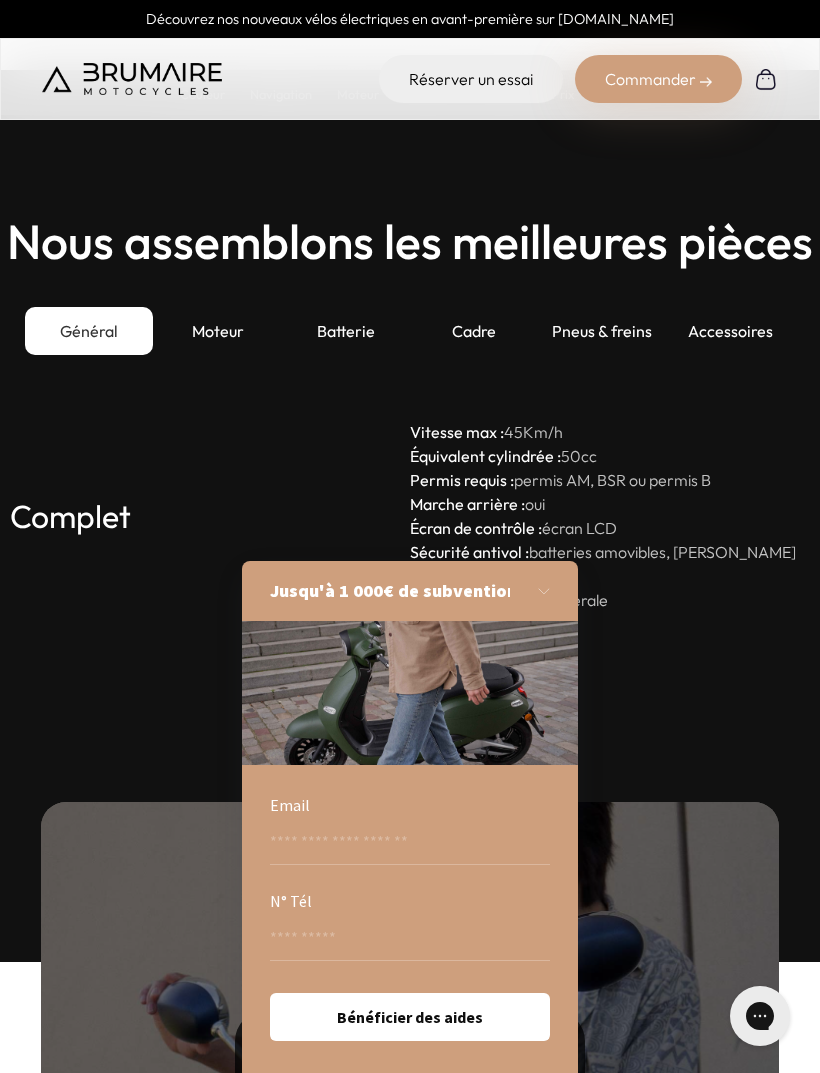 click on "Batterie" at bounding box center [346, 331] 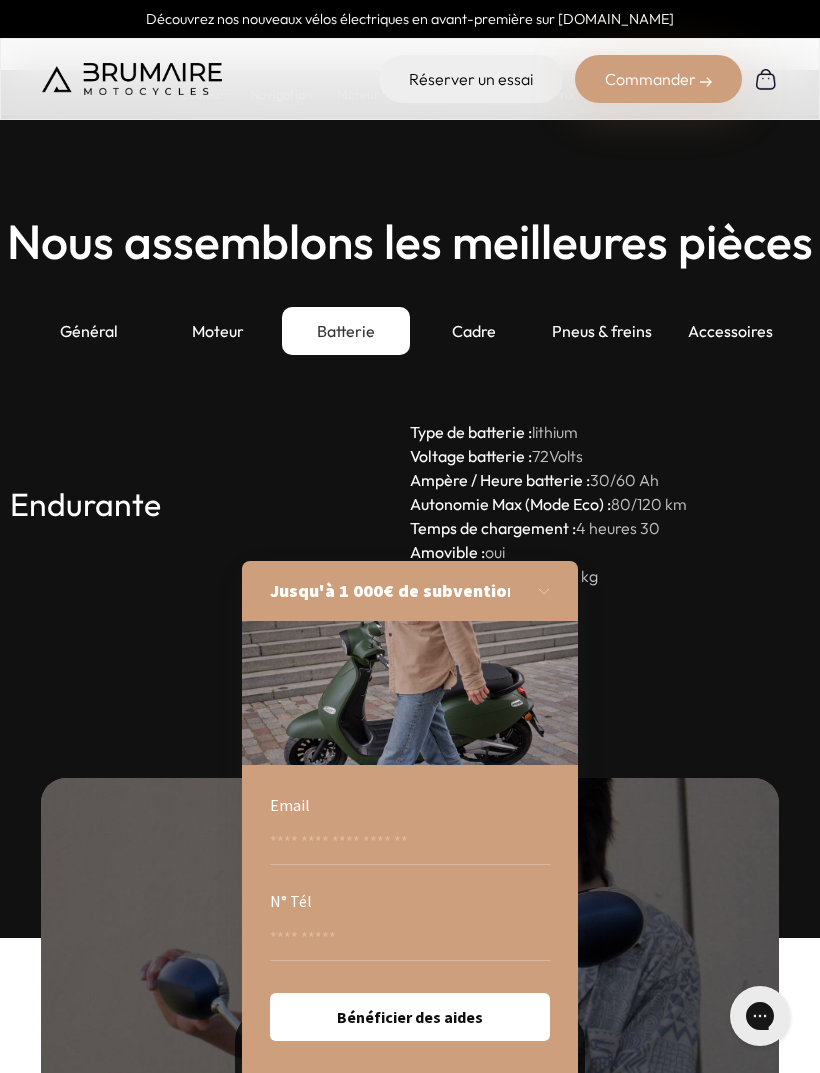 click at bounding box center (550, 591) 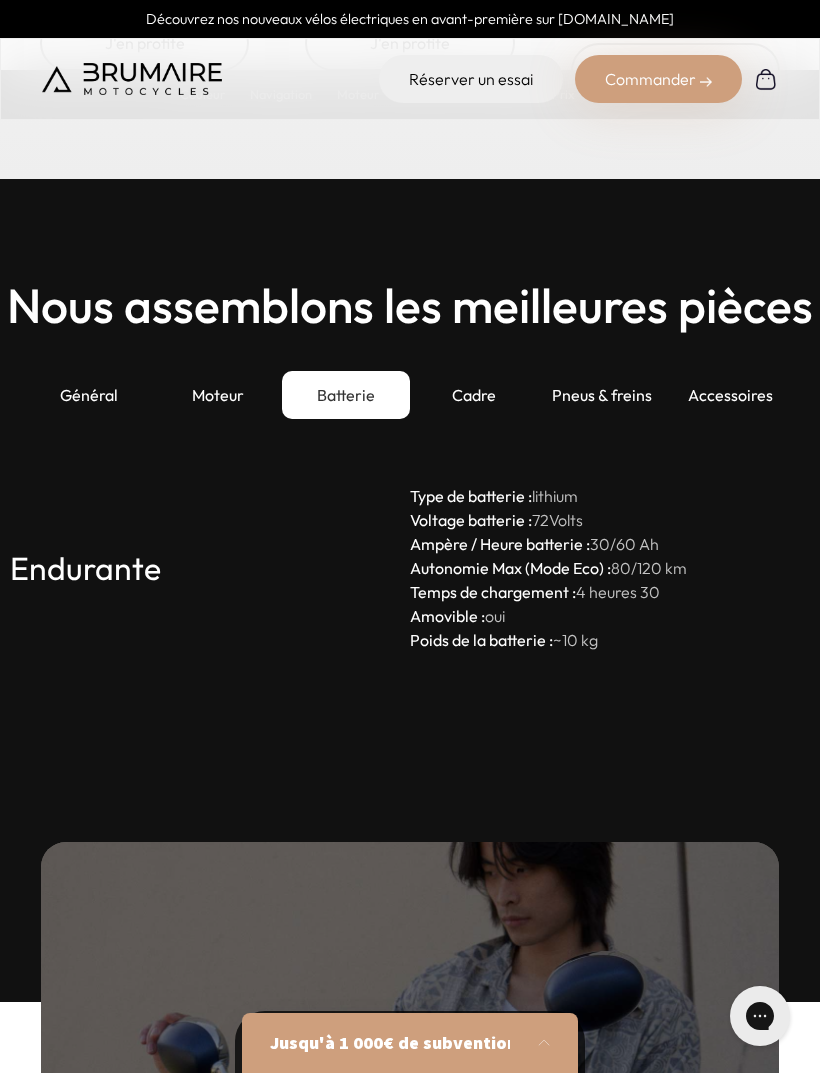 scroll, scrollTop: 5643, scrollLeft: 0, axis: vertical 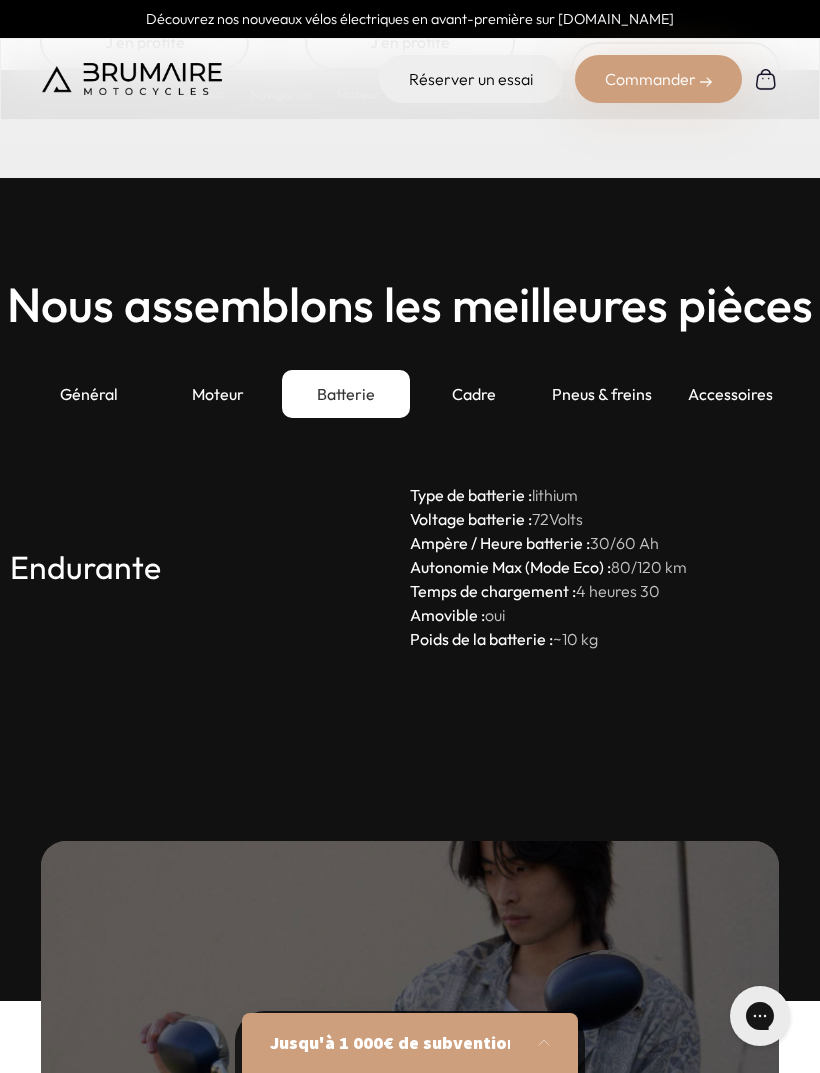 click on "Moteur" at bounding box center [217, 394] 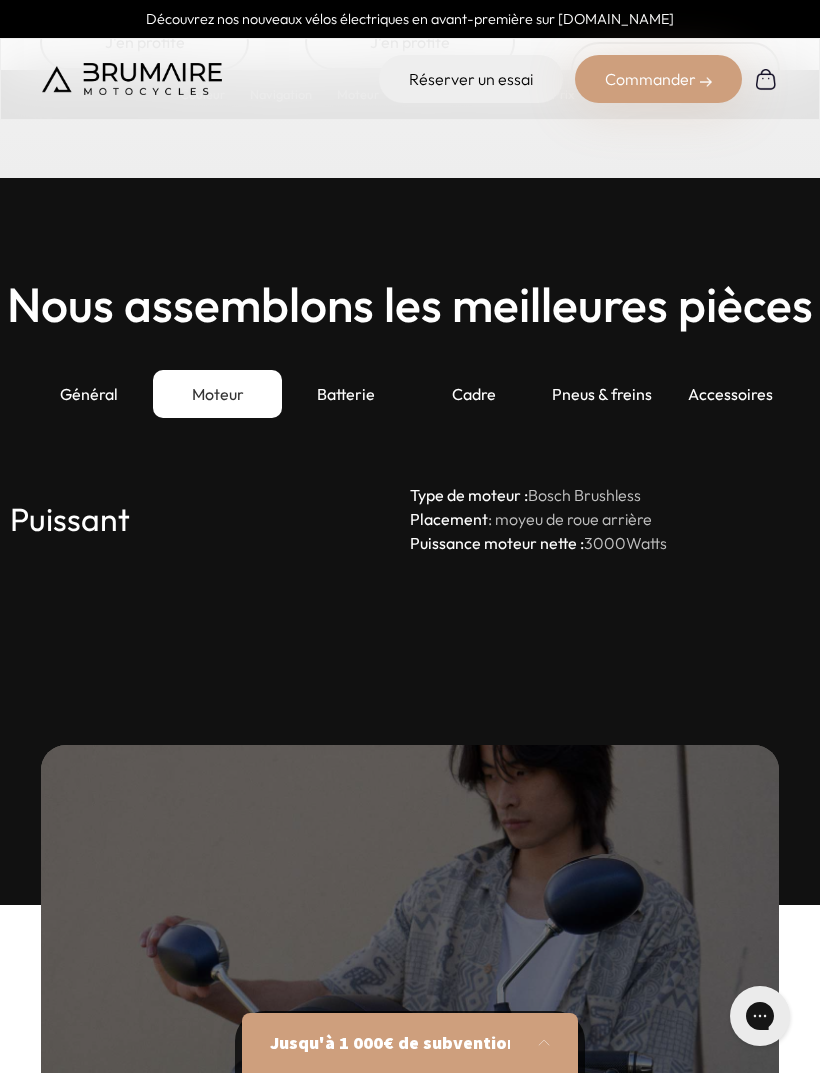 click on "Cadre" at bounding box center [474, 394] 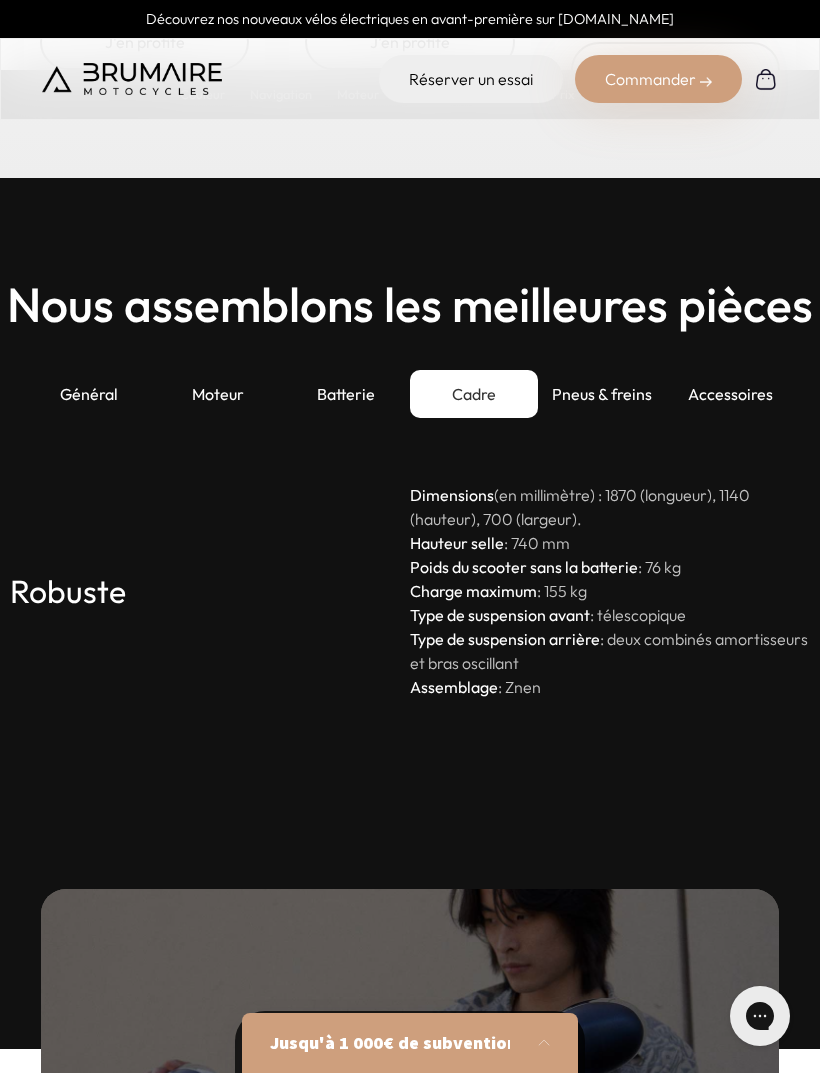 click on "Pneus & freins" at bounding box center [602, 394] 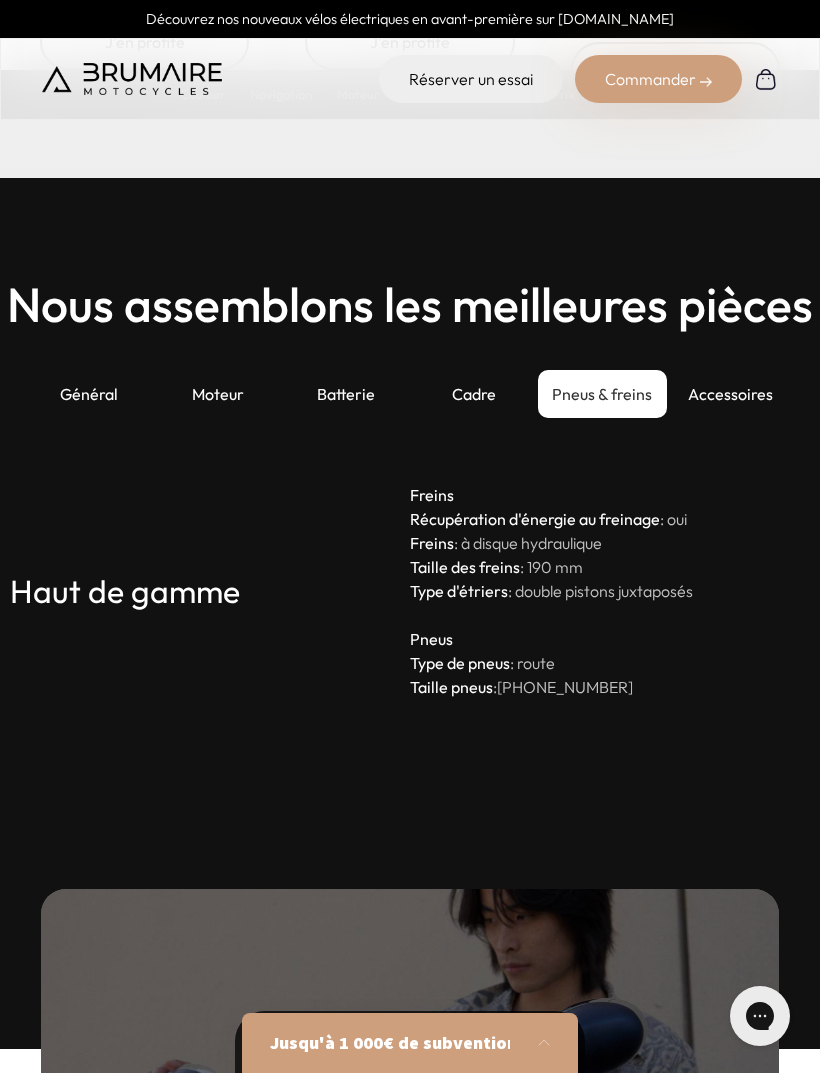 click on "Accessoires" at bounding box center (731, 394) 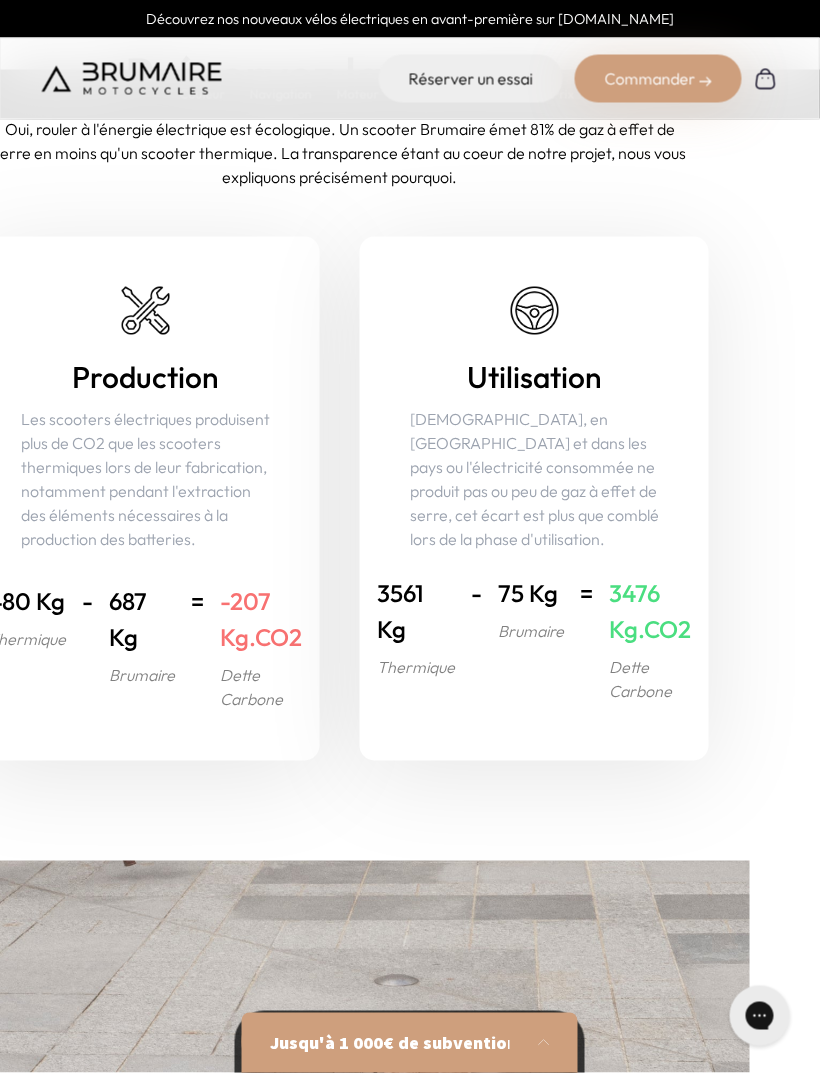 scroll, scrollTop: 8181, scrollLeft: 0, axis: vertical 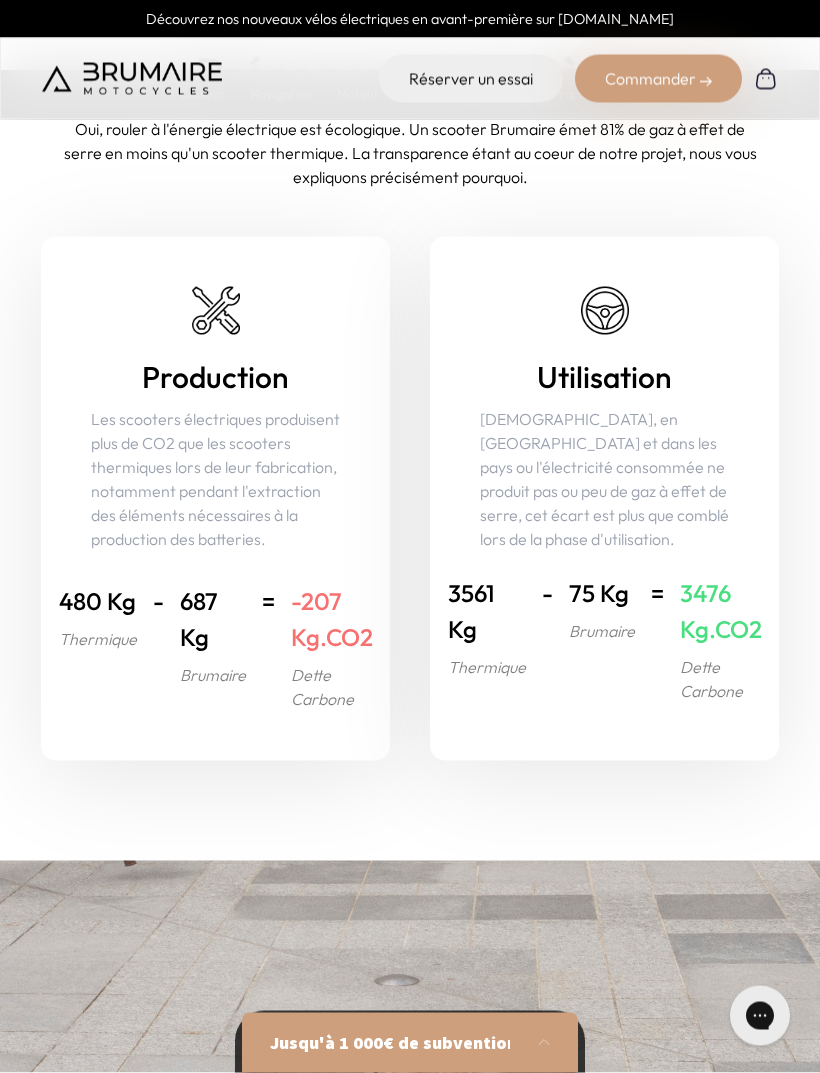 click on "Discutez avec nous" at bounding box center [760, 1015] 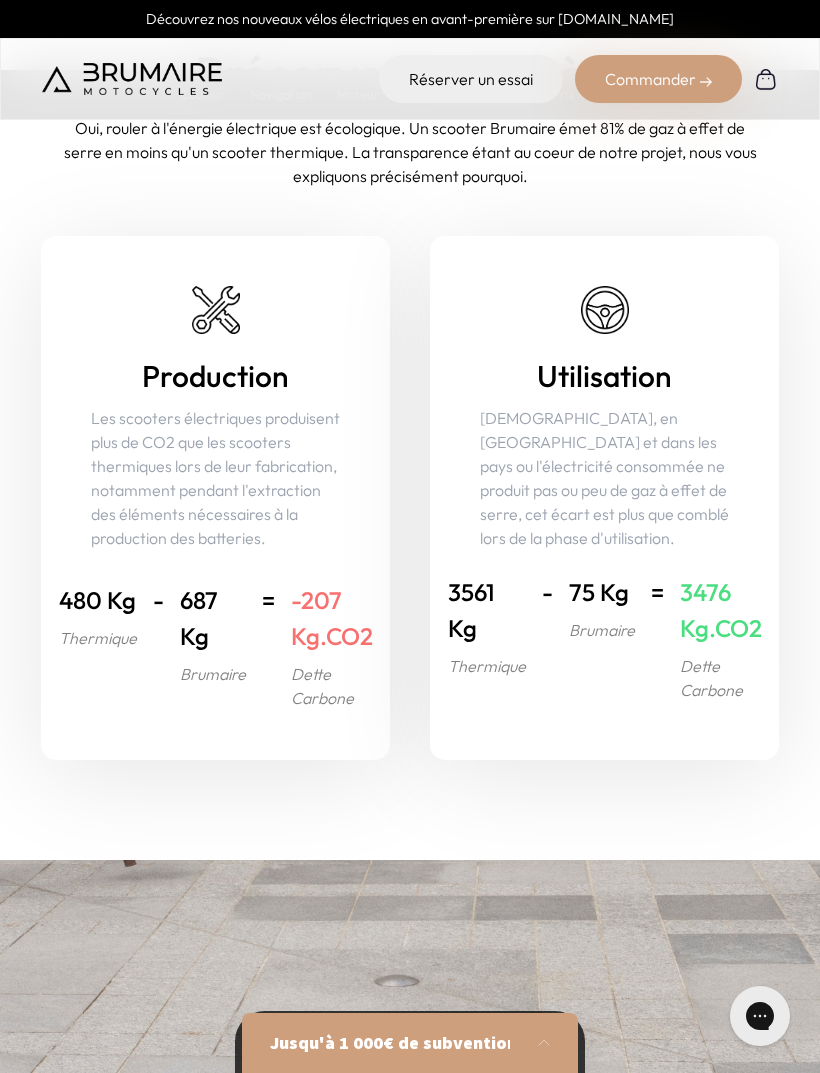 scroll, scrollTop: 0, scrollLeft: 0, axis: both 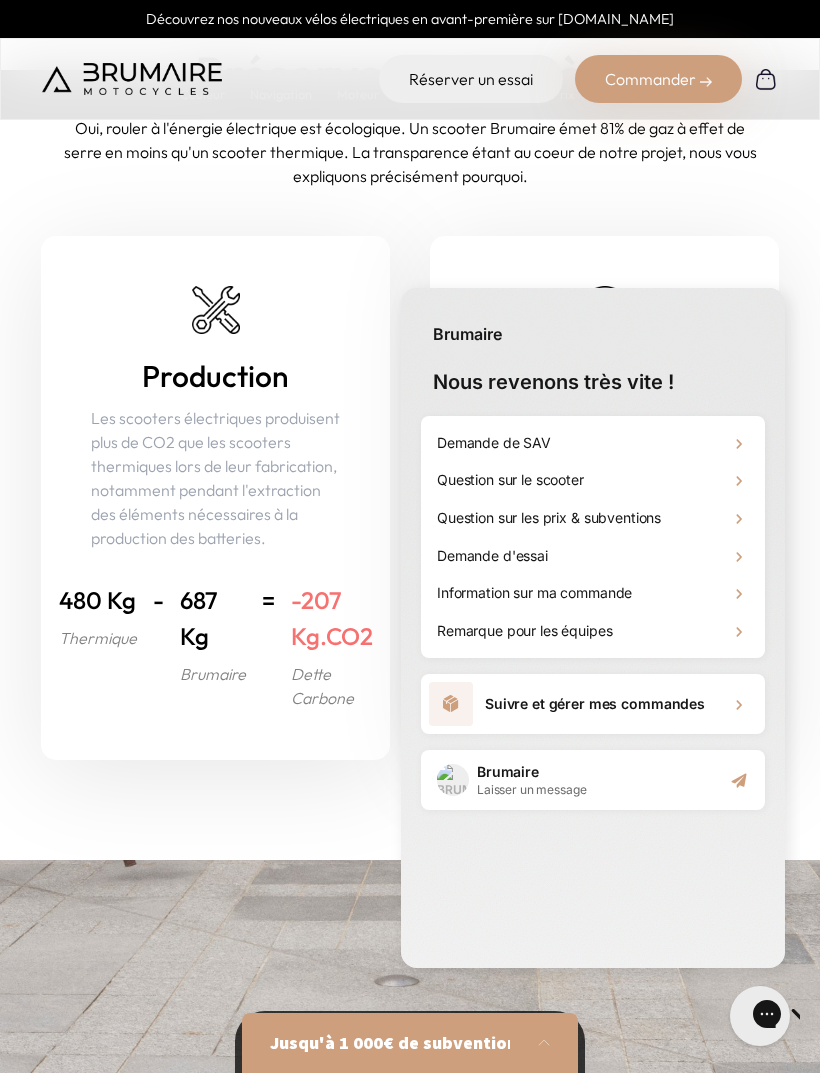 click 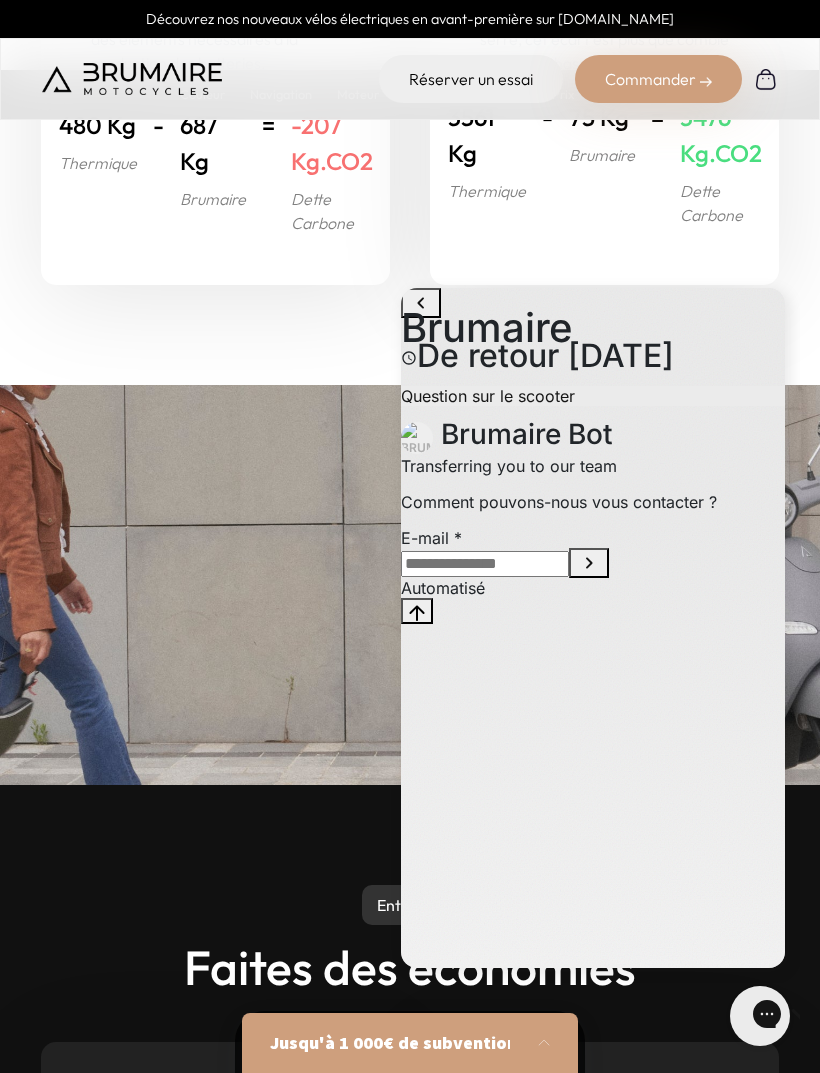 scroll, scrollTop: 8660, scrollLeft: 0, axis: vertical 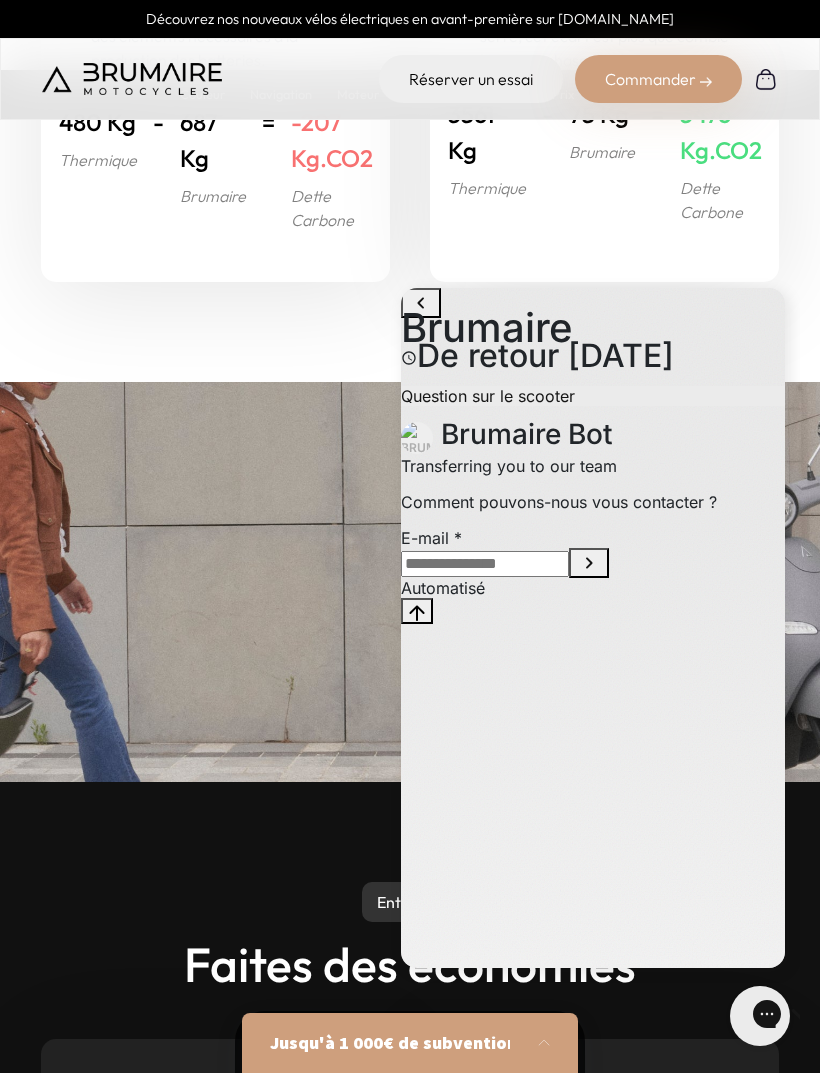 click at bounding box center (831, 1016) 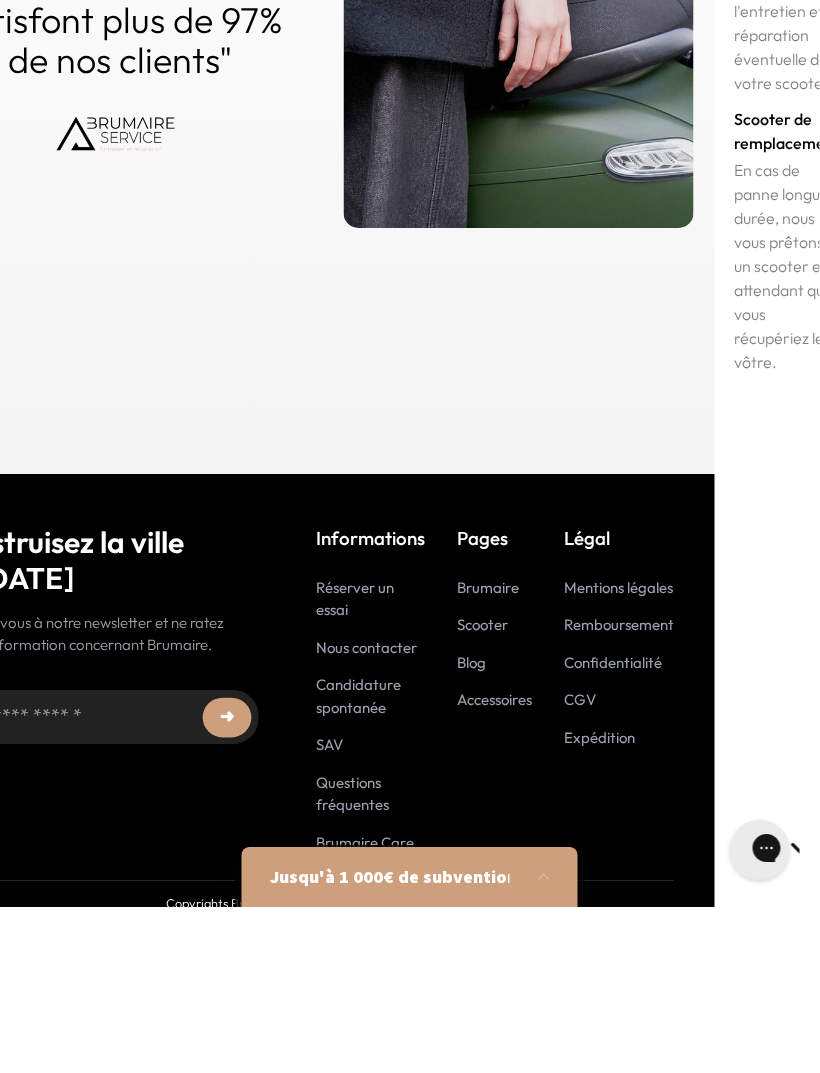 scroll, scrollTop: 10663, scrollLeft: 107, axis: both 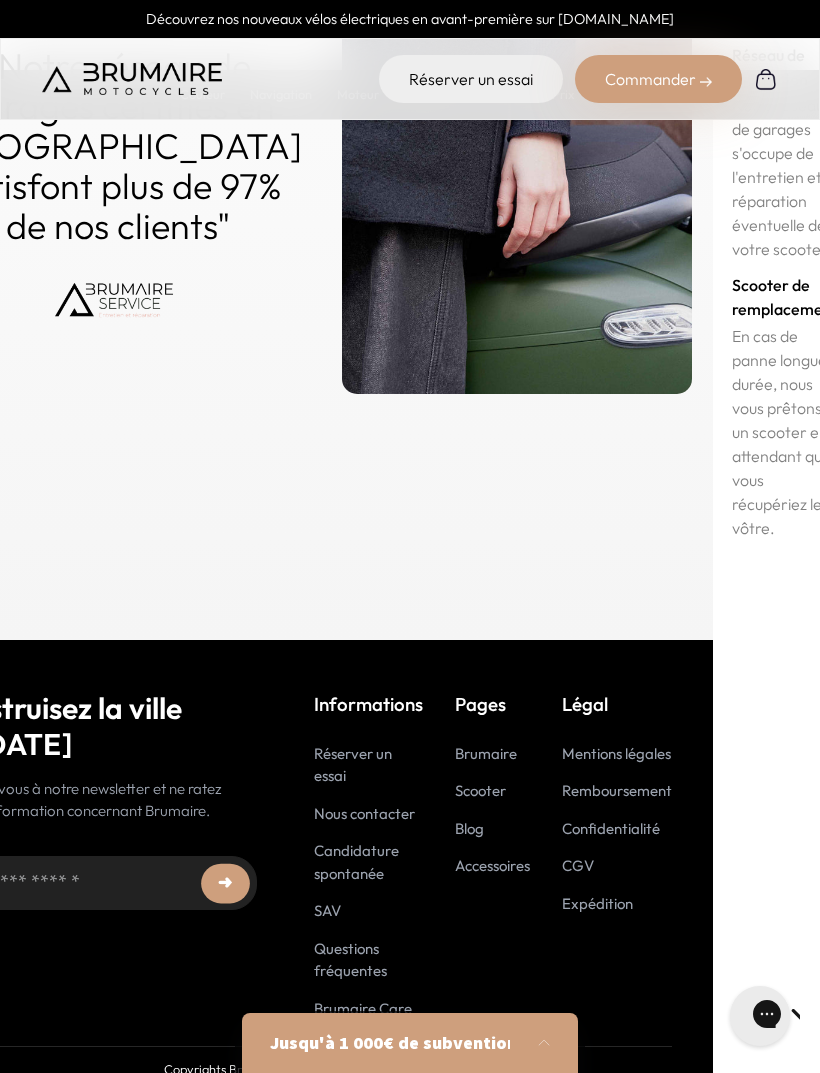 click on "Nous contacter" at bounding box center (364, 813) 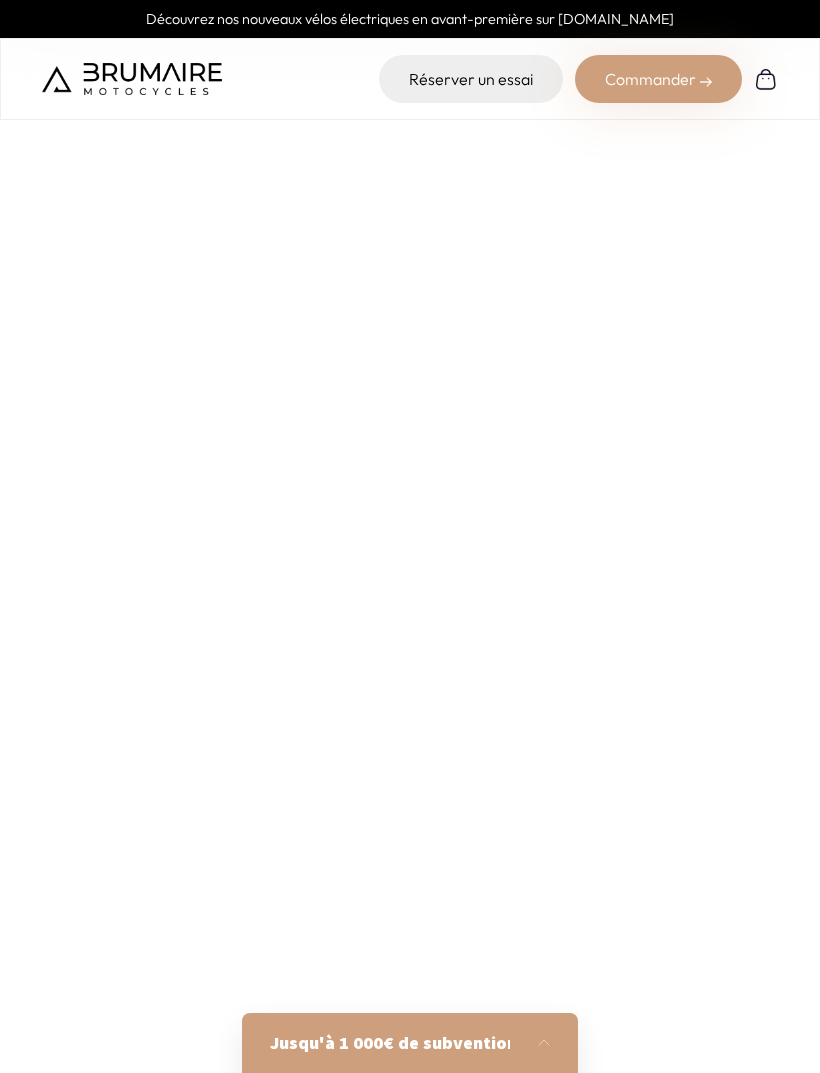 scroll, scrollTop: 0, scrollLeft: 0, axis: both 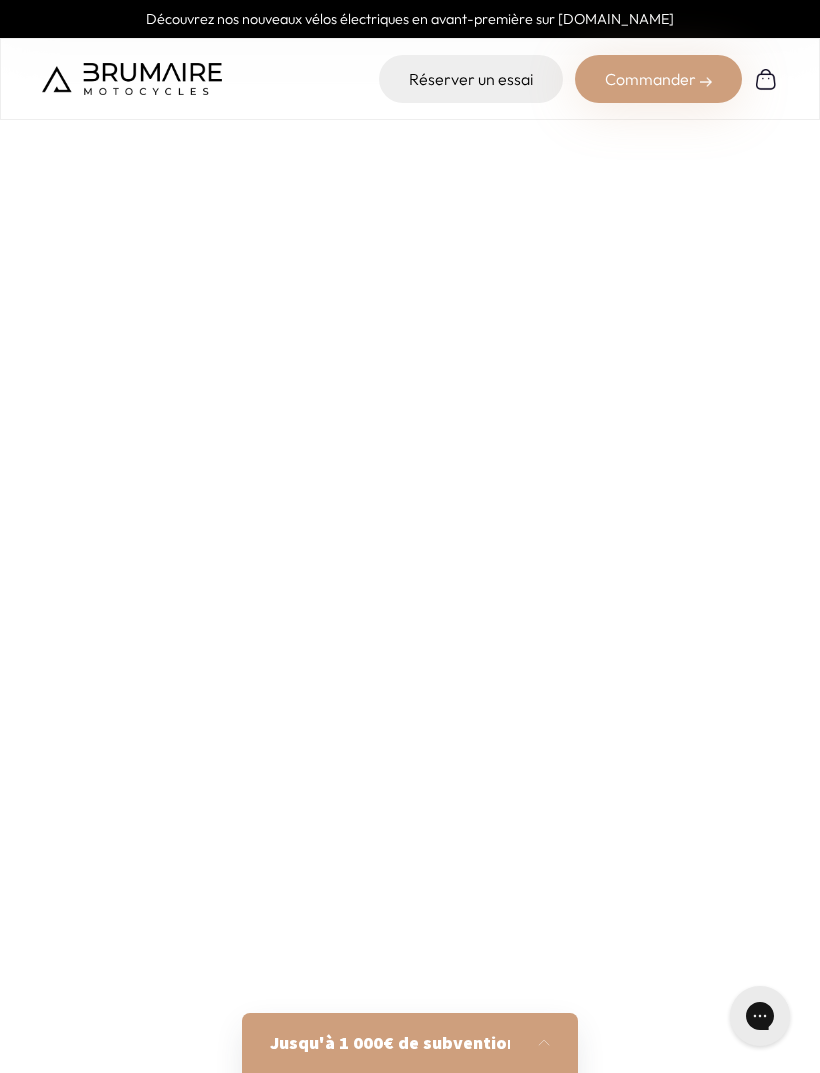click at bounding box center (132, 79) 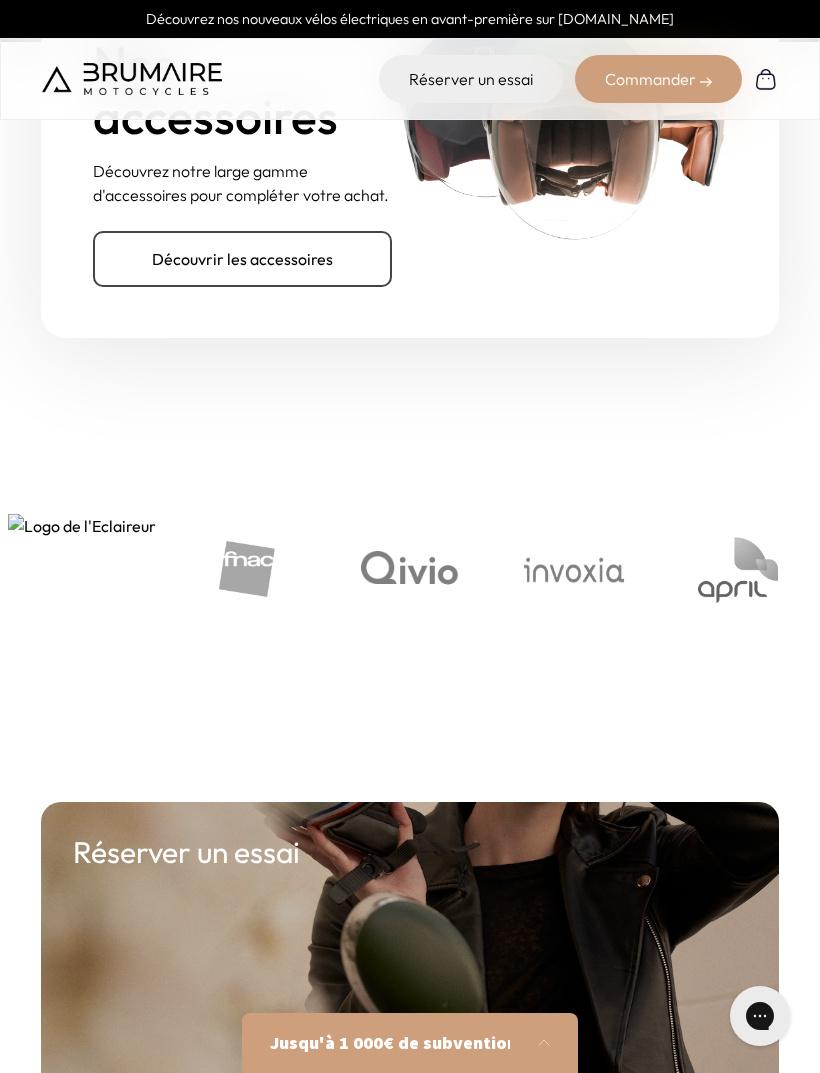scroll, scrollTop: 7265, scrollLeft: 0, axis: vertical 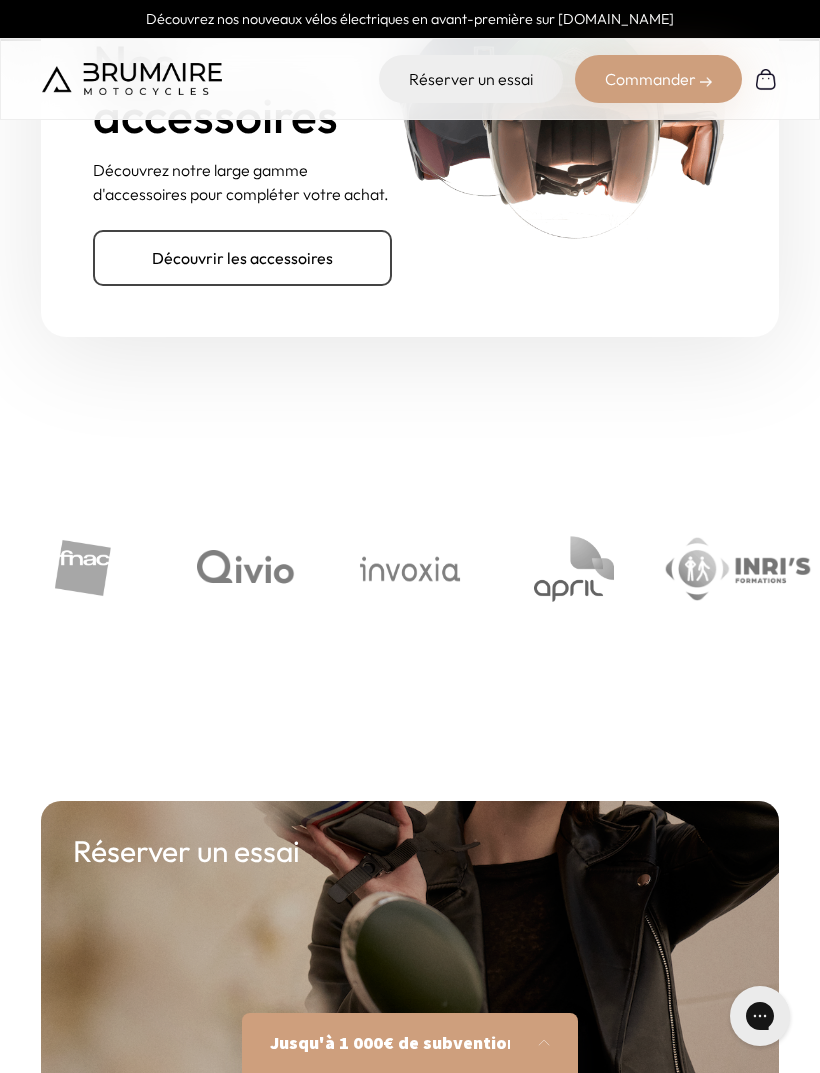click at bounding box center [82, 569] 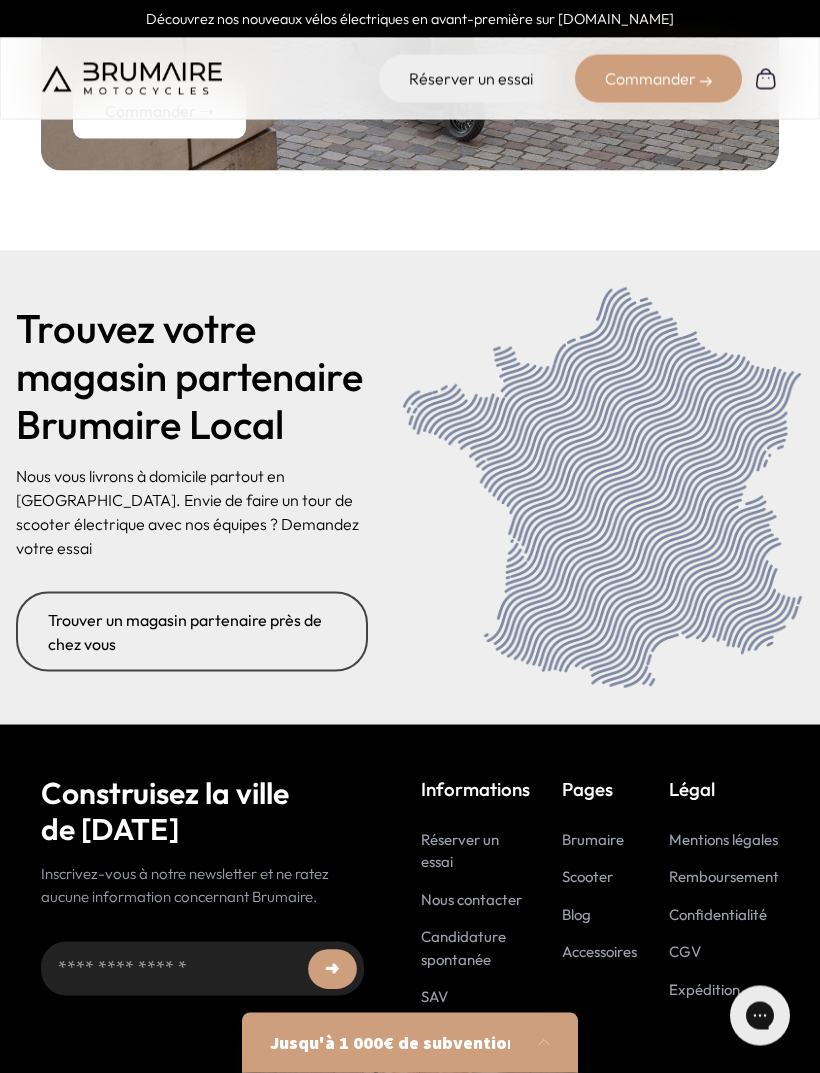 scroll, scrollTop: 9028, scrollLeft: 0, axis: vertical 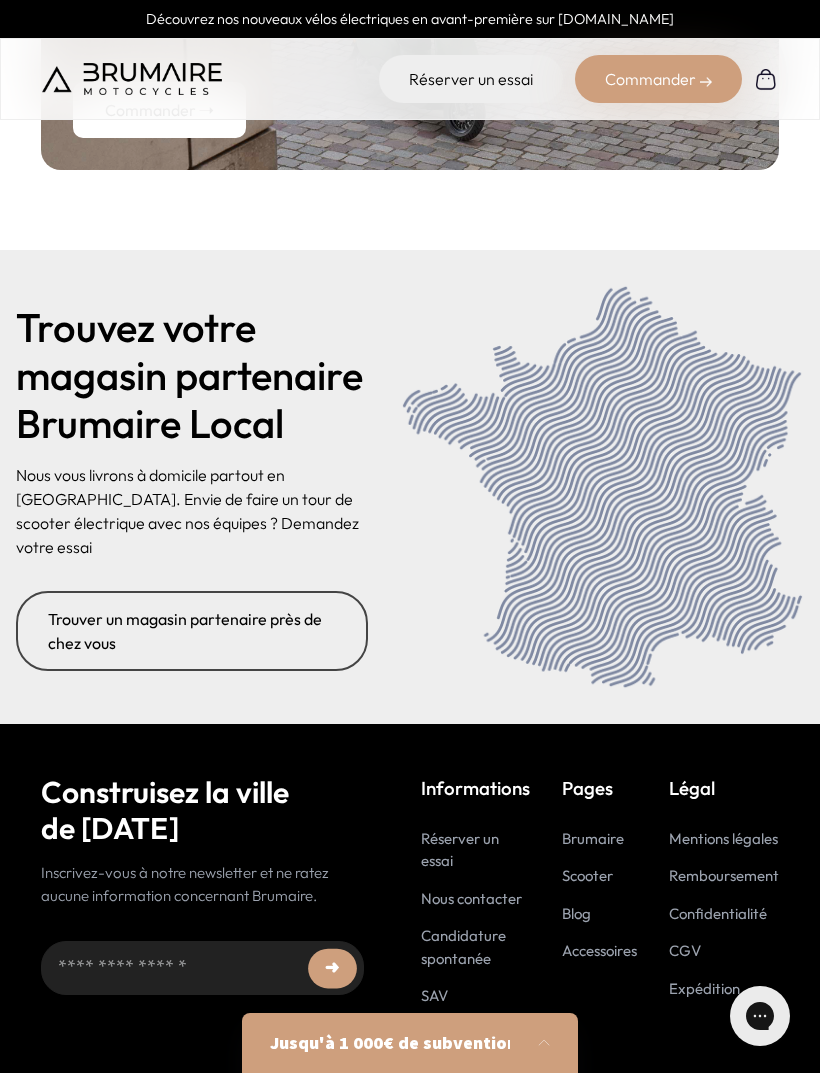 click on "Trouver un magasin partenaire près de chez vous" at bounding box center [192, 631] 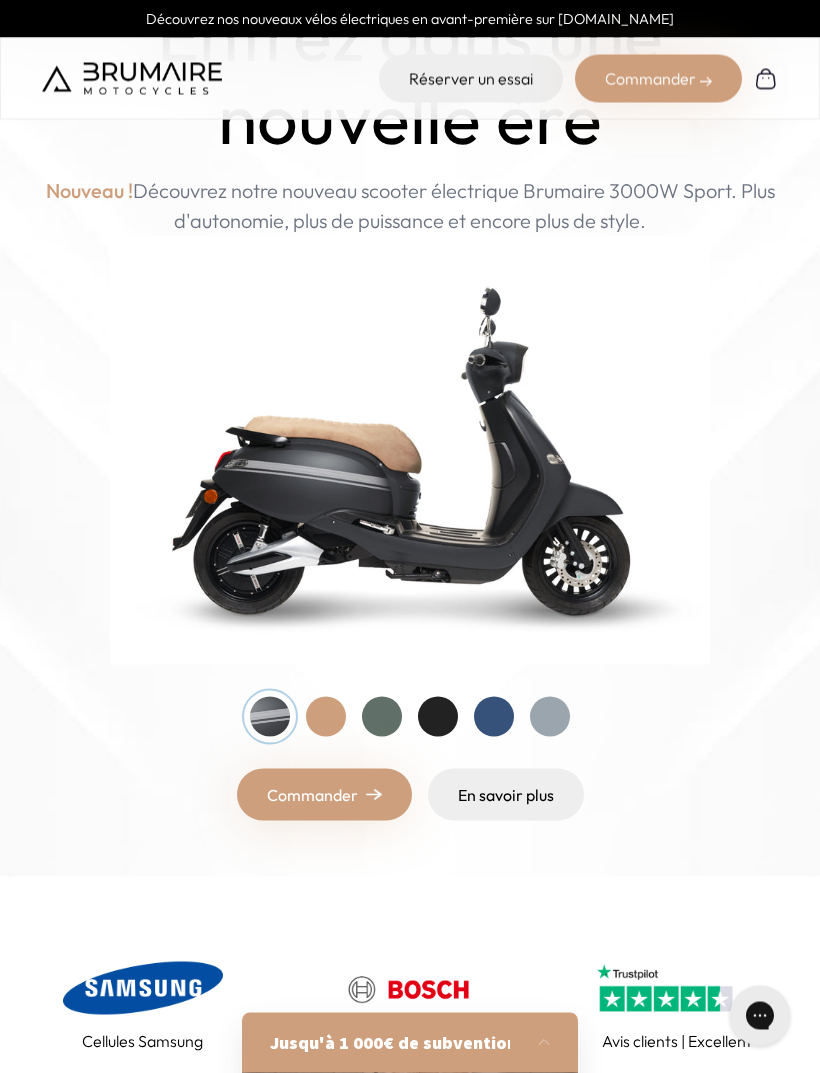 scroll, scrollTop: 171, scrollLeft: 0, axis: vertical 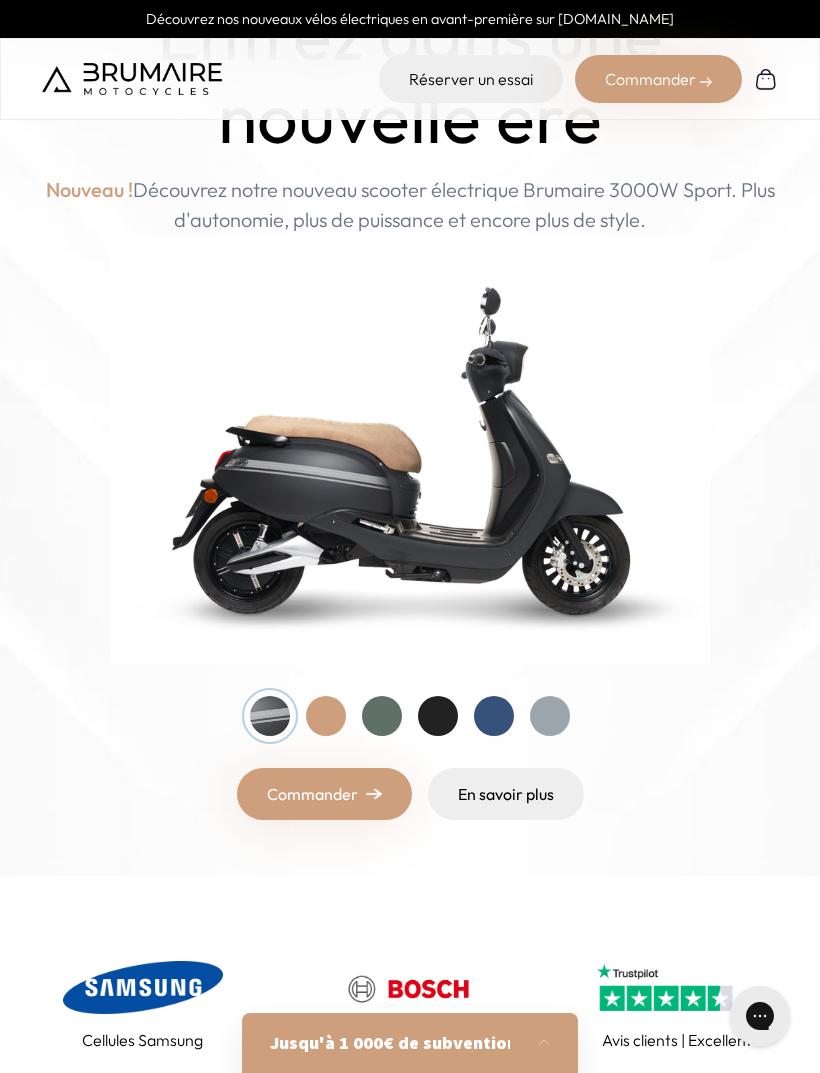 click at bounding box center [410, 449] 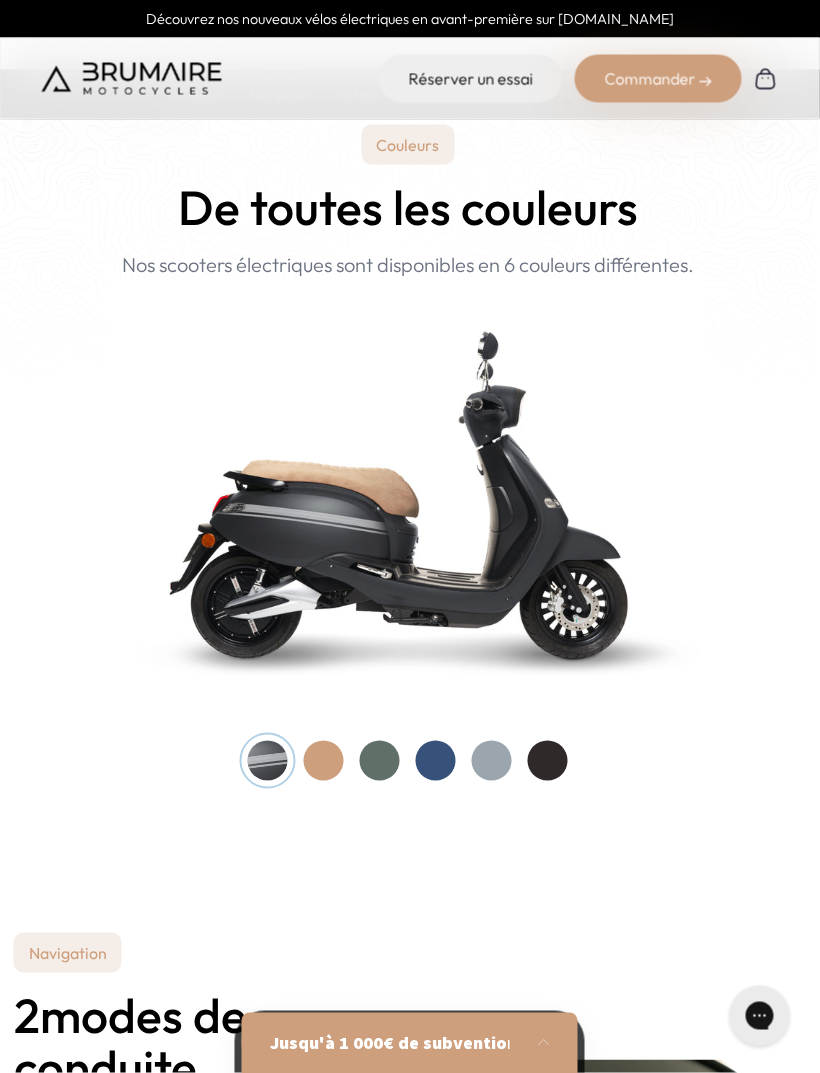 scroll, scrollTop: 1879, scrollLeft: 3, axis: both 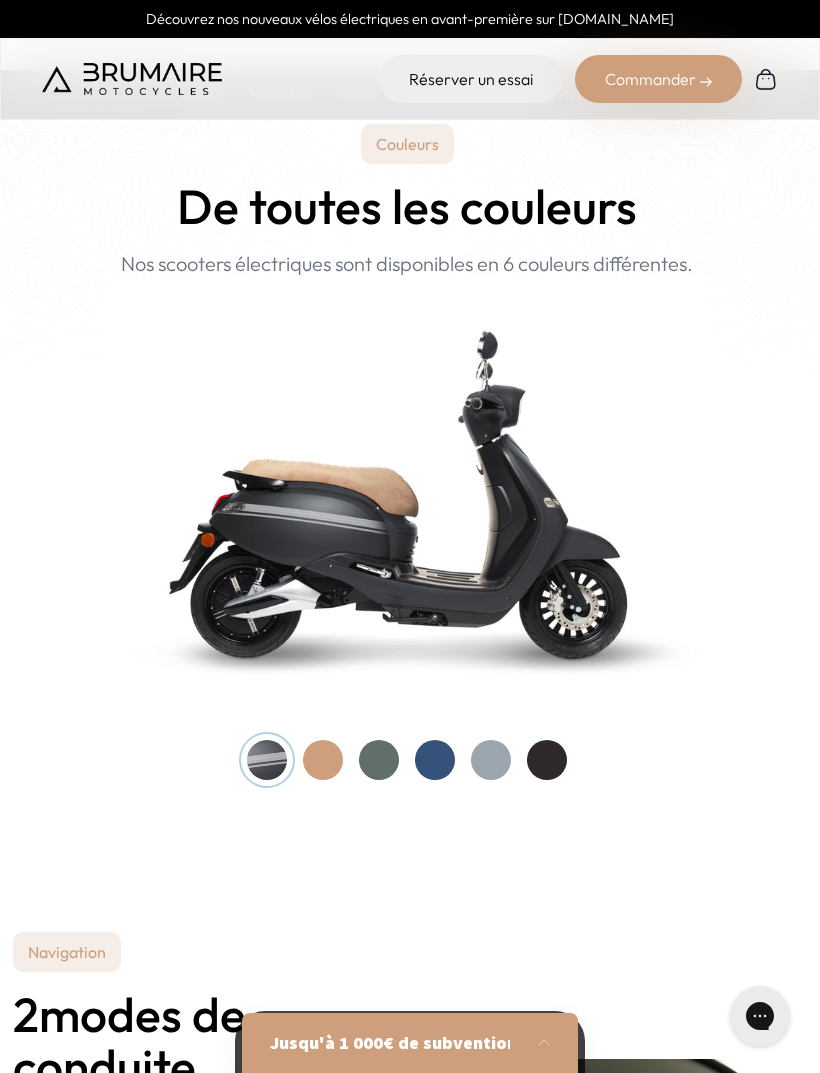 click at bounding box center (323, 760) 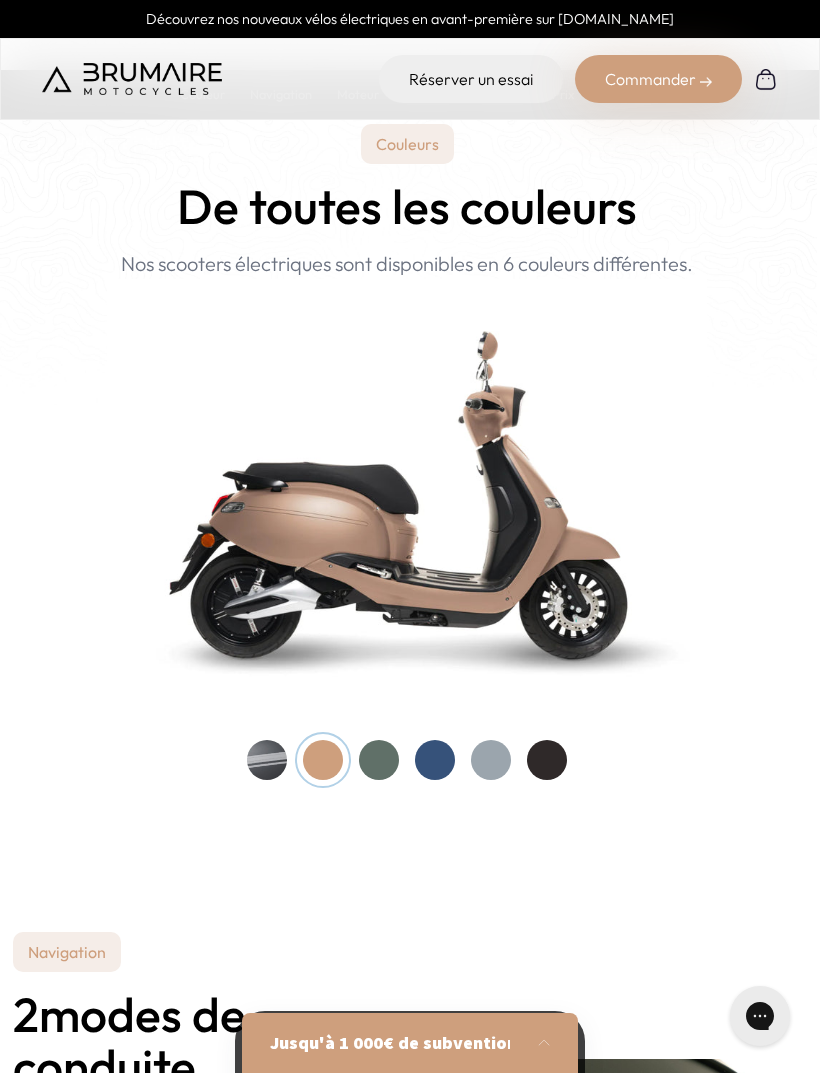 click at bounding box center (267, 760) 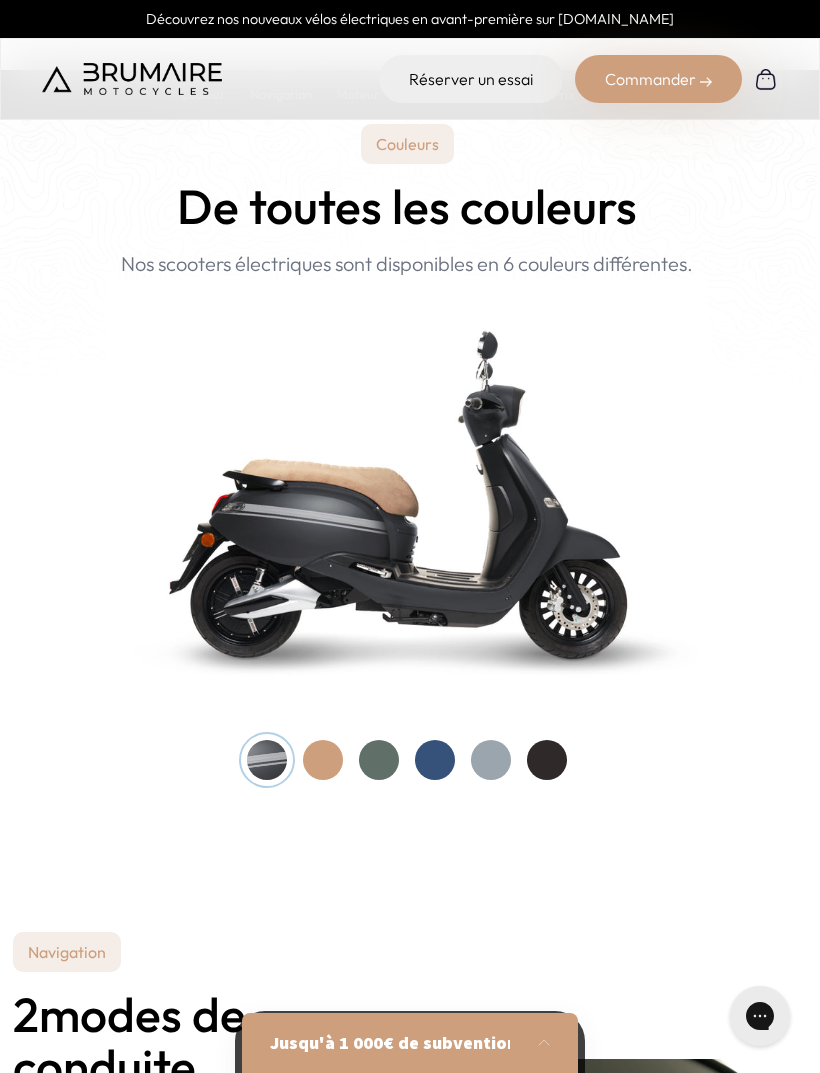 click at bounding box center (407, 760) 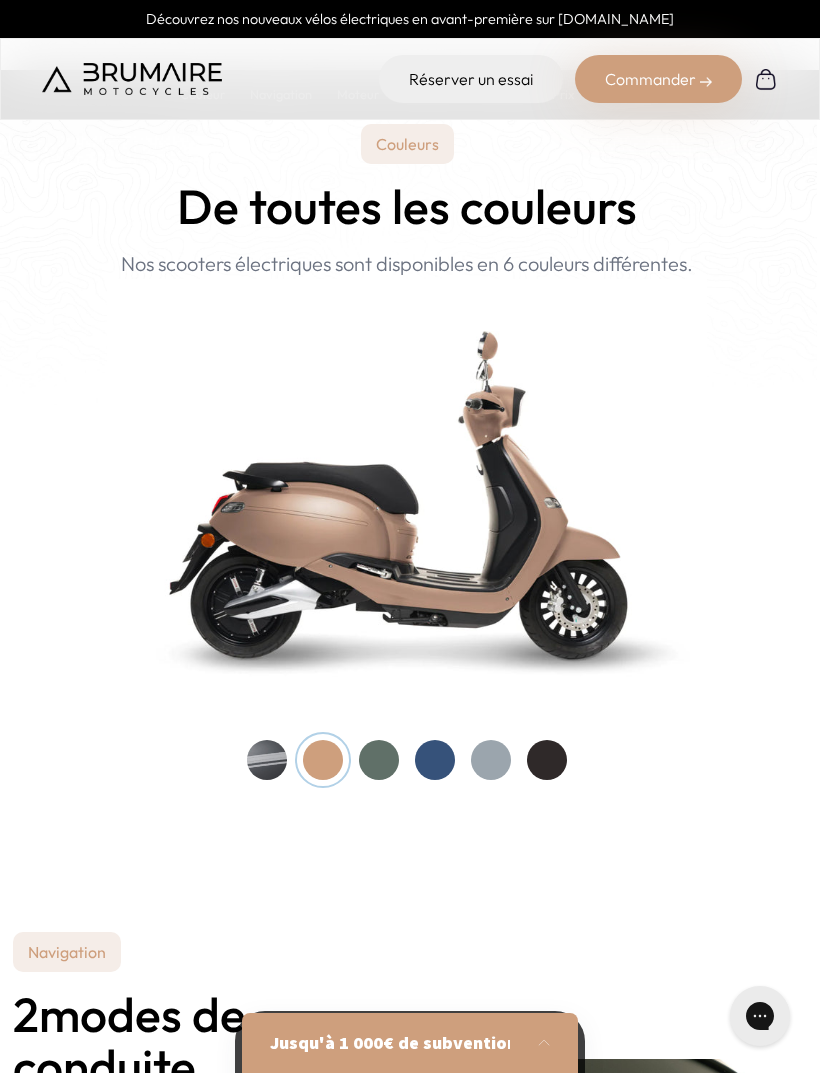 click at bounding box center (379, 760) 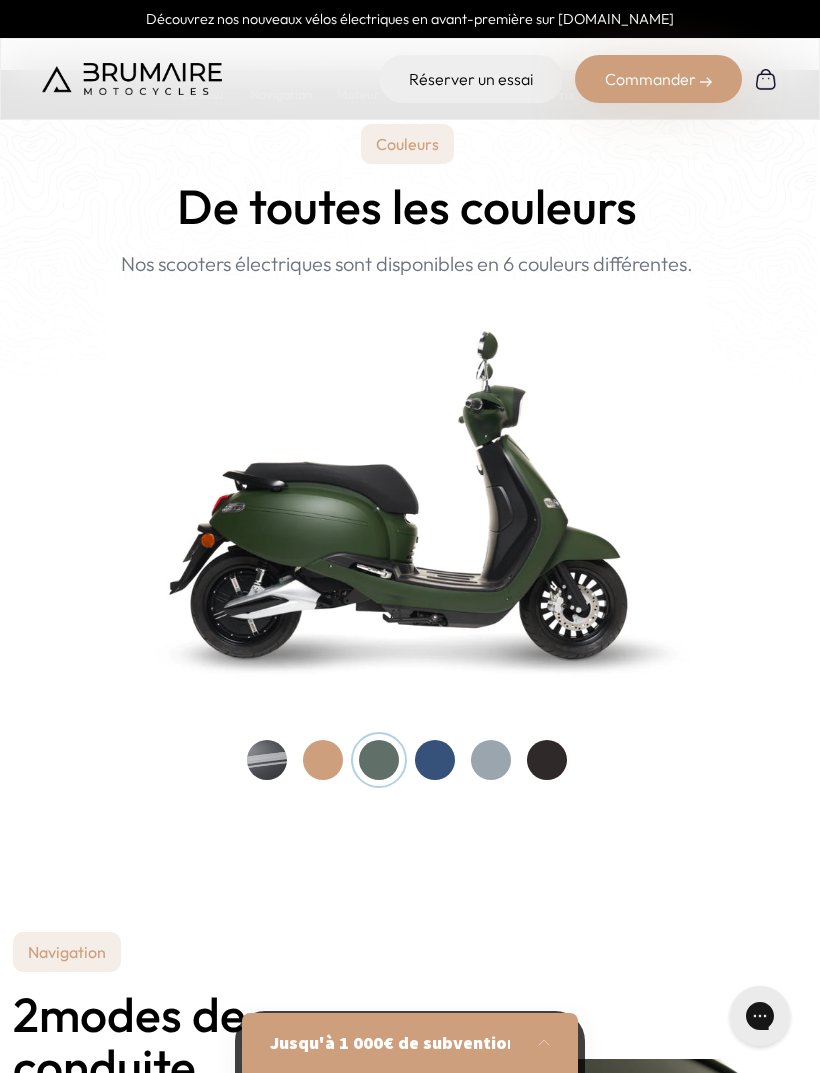 click at bounding box center (435, 760) 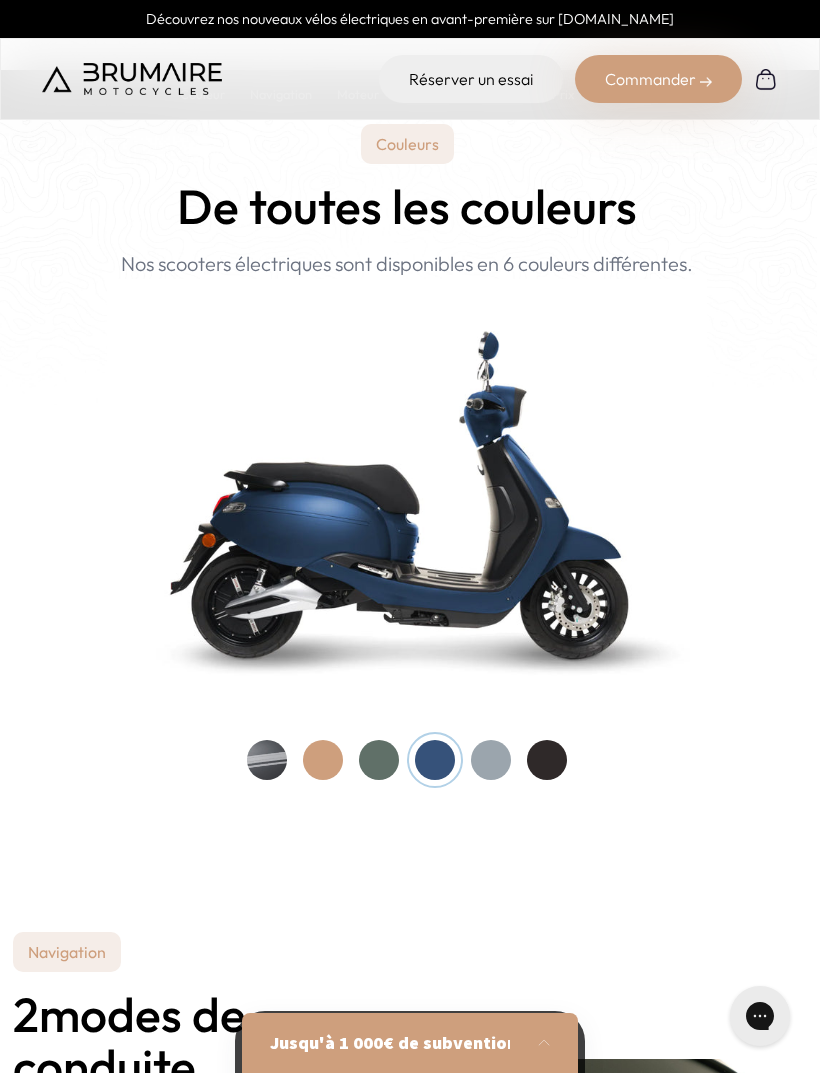 click at bounding box center [491, 760] 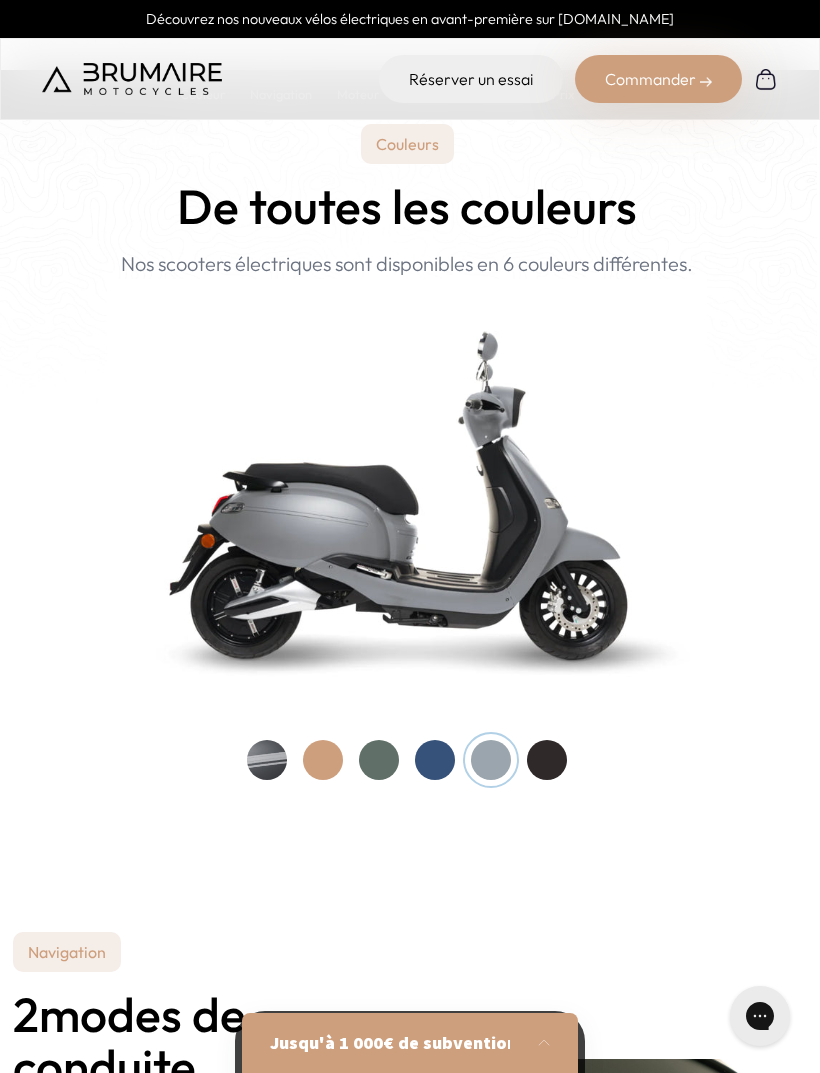 click at bounding box center (547, 760) 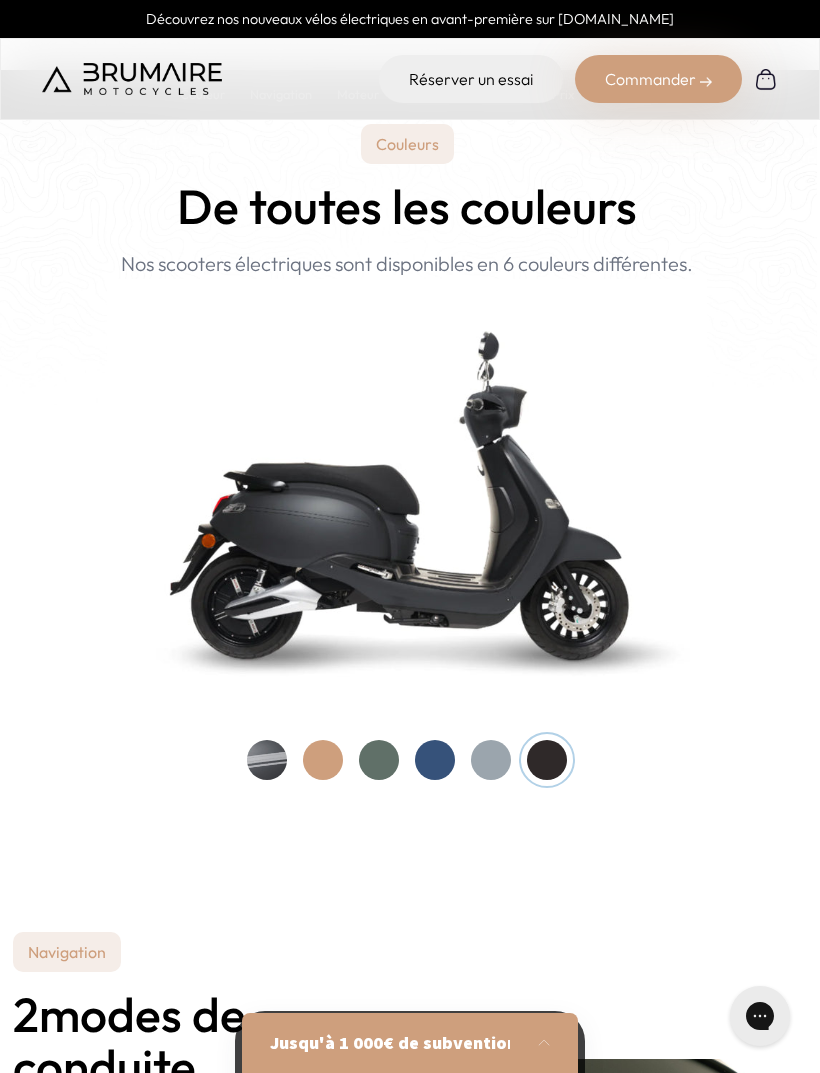 click at bounding box center (435, 760) 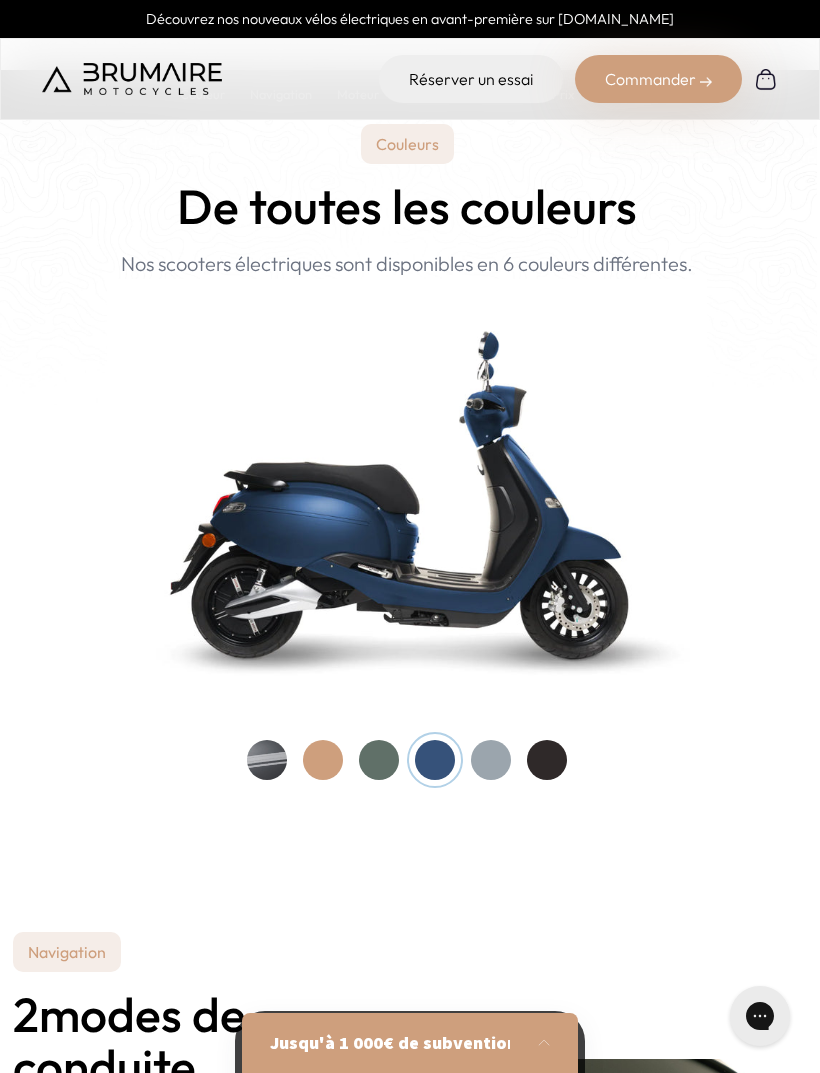 click at bounding box center (267, 760) 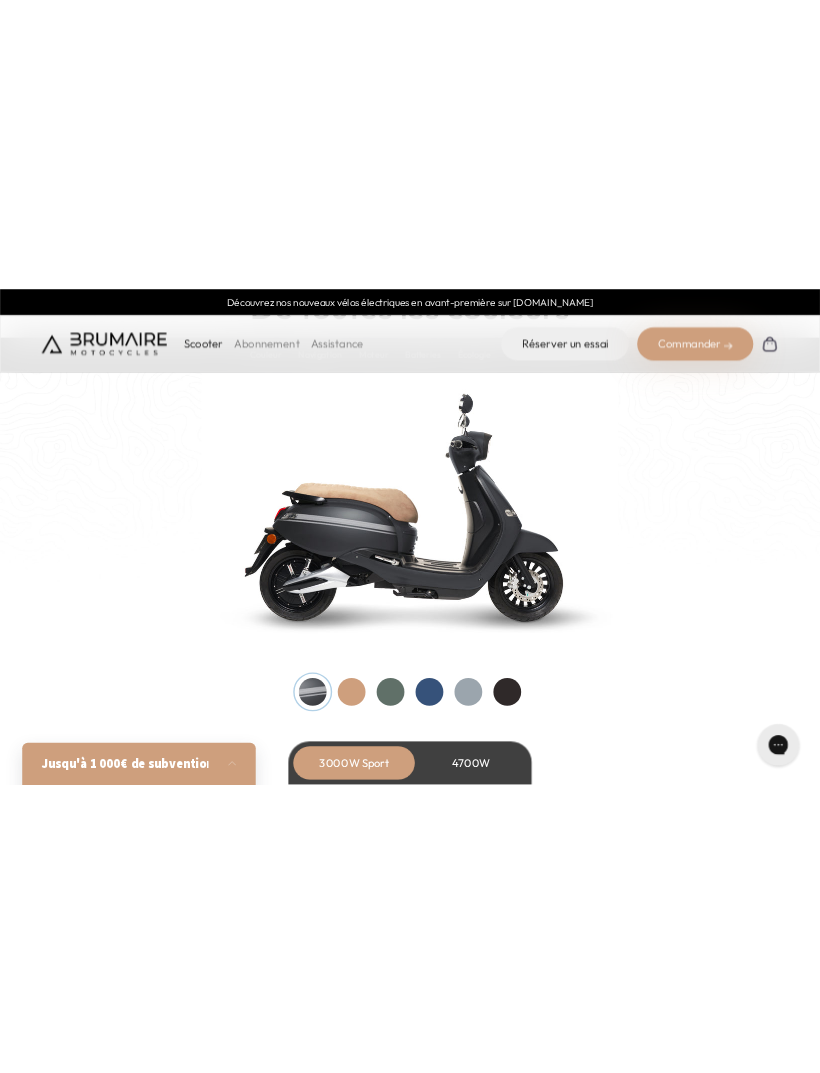 scroll, scrollTop: 1879, scrollLeft: 3, axis: both 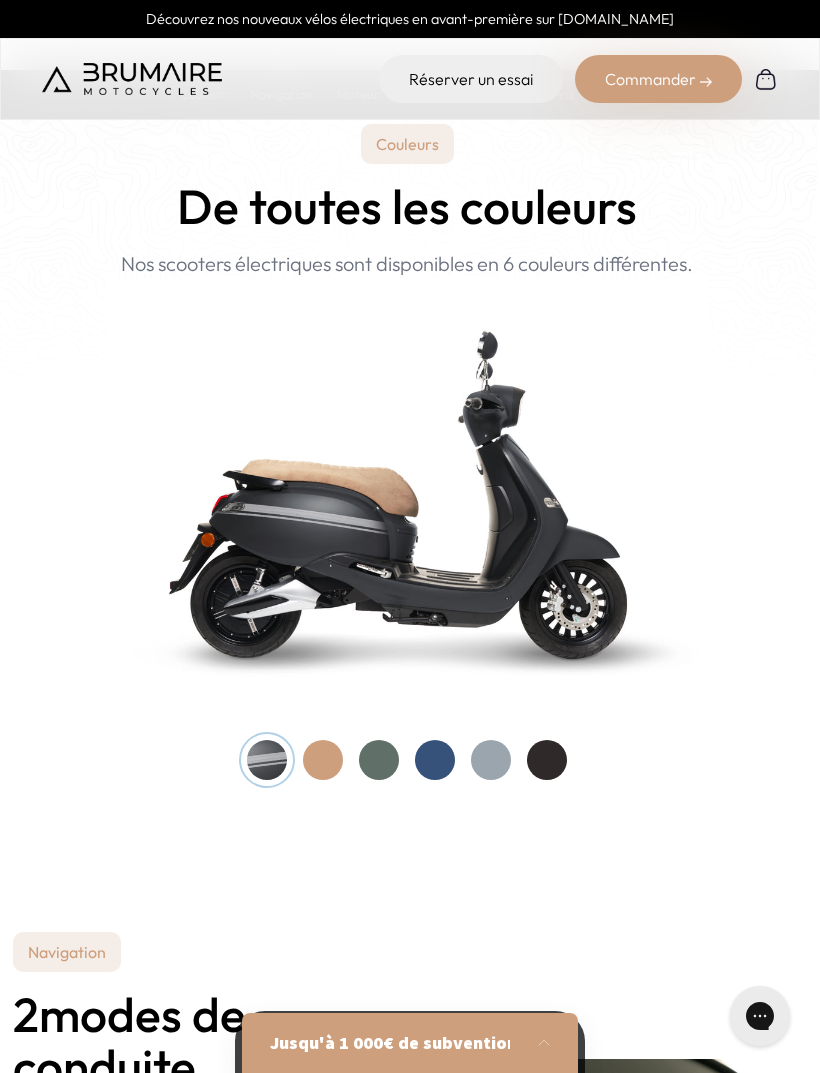 click at bounding box center [323, 760] 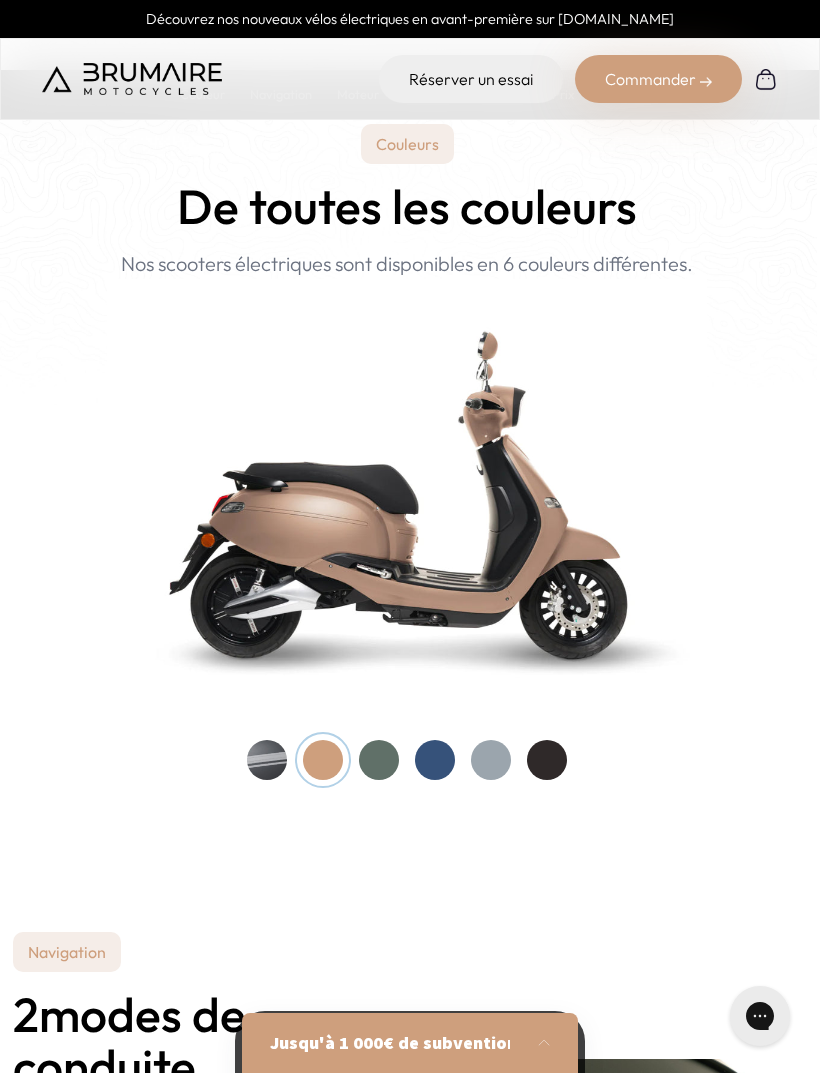 click at bounding box center (379, 760) 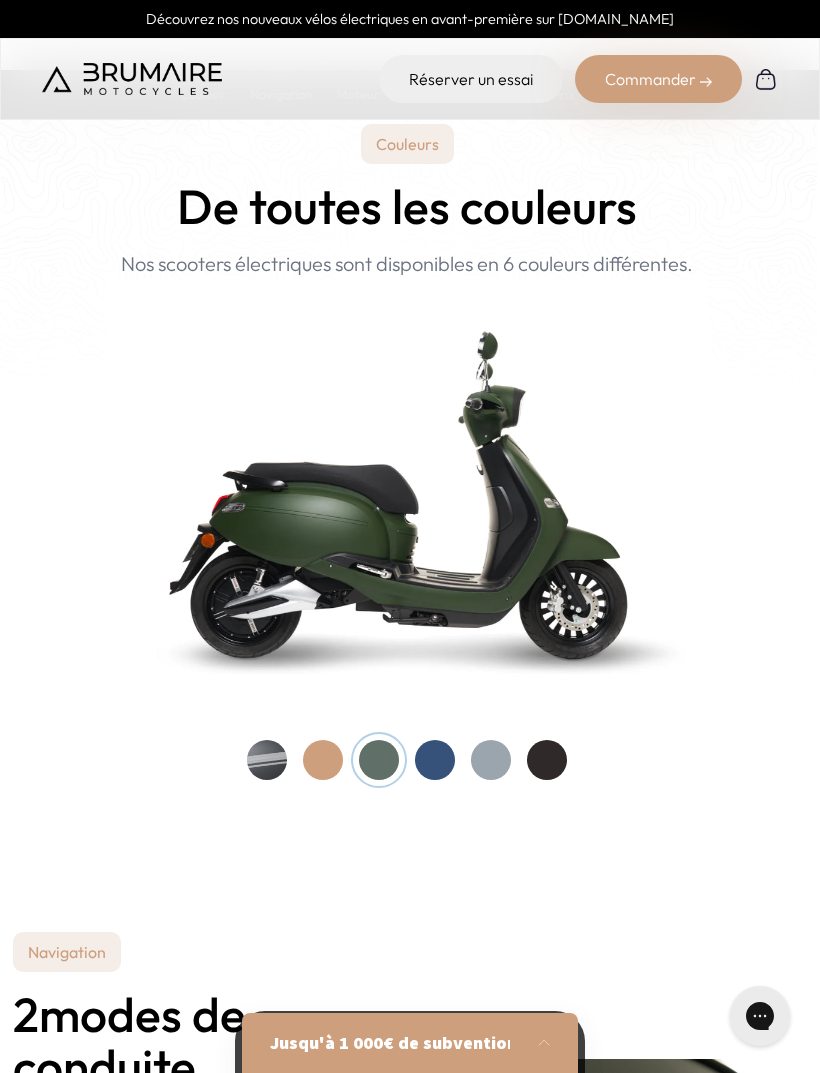 click at bounding box center [323, 760] 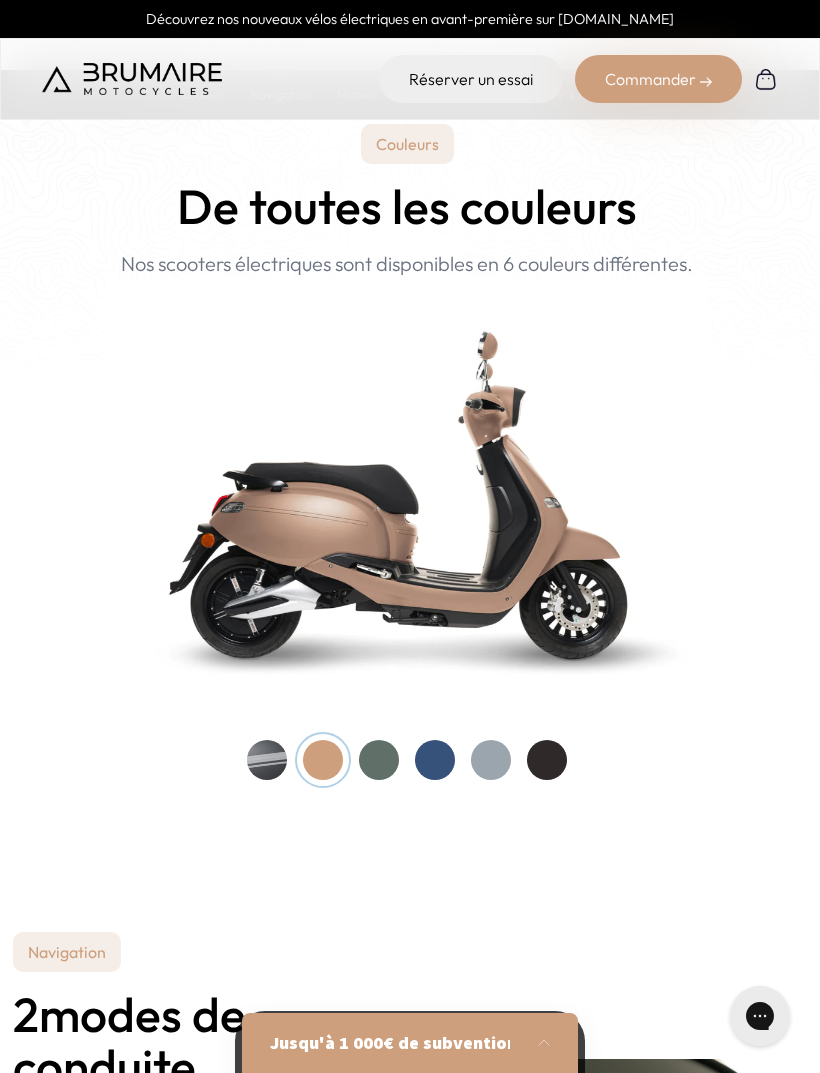 click at bounding box center [435, 760] 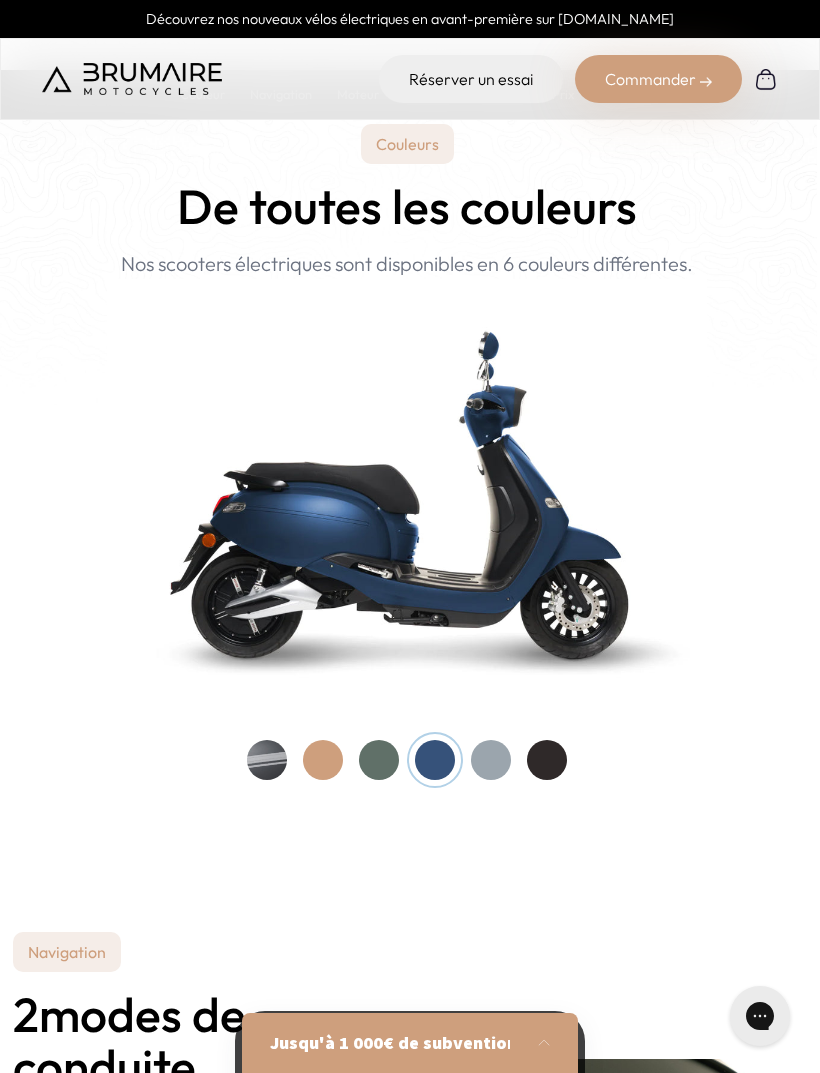 click at bounding box center (407, 760) 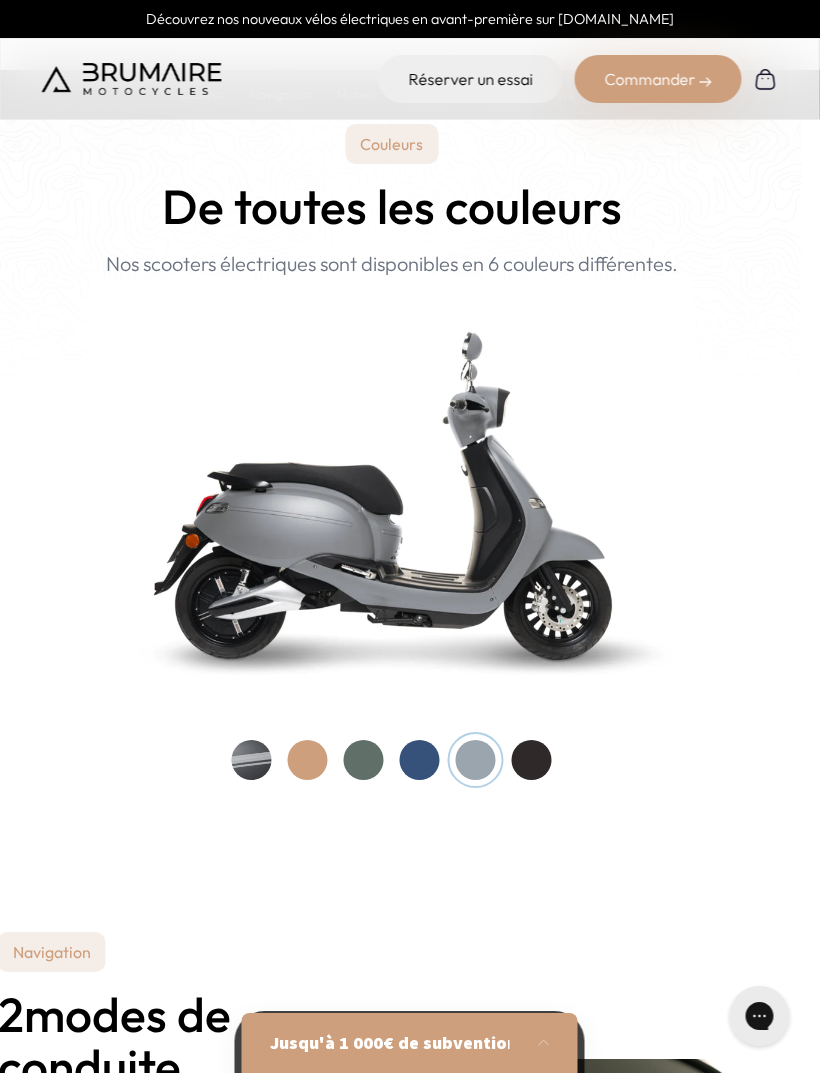 scroll, scrollTop: 1879, scrollLeft: 0, axis: vertical 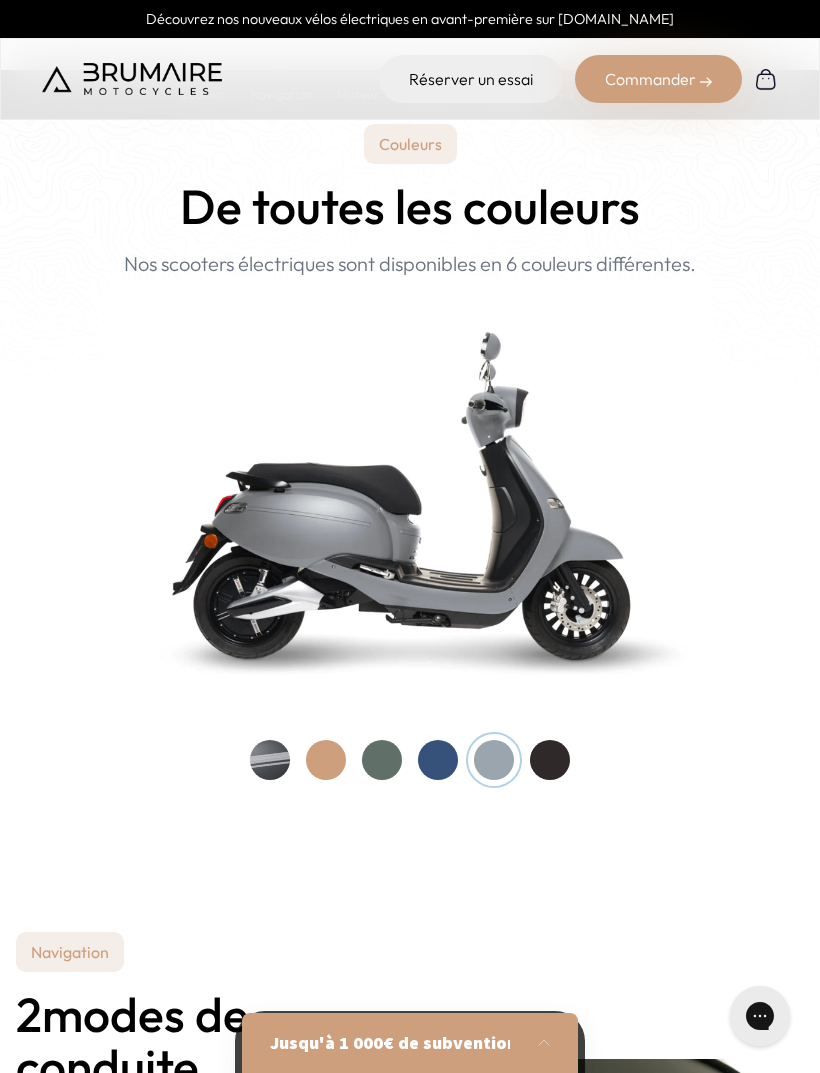 click at bounding box center (550, 760) 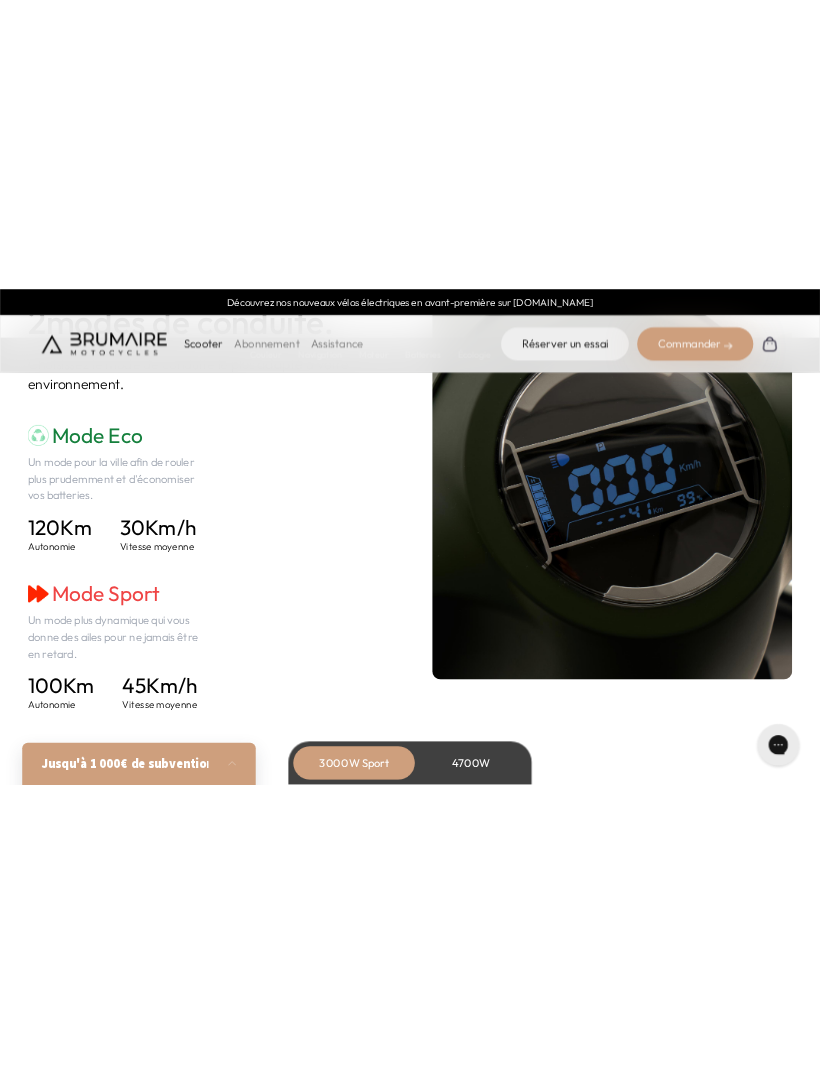 scroll, scrollTop: 2845, scrollLeft: 0, axis: vertical 